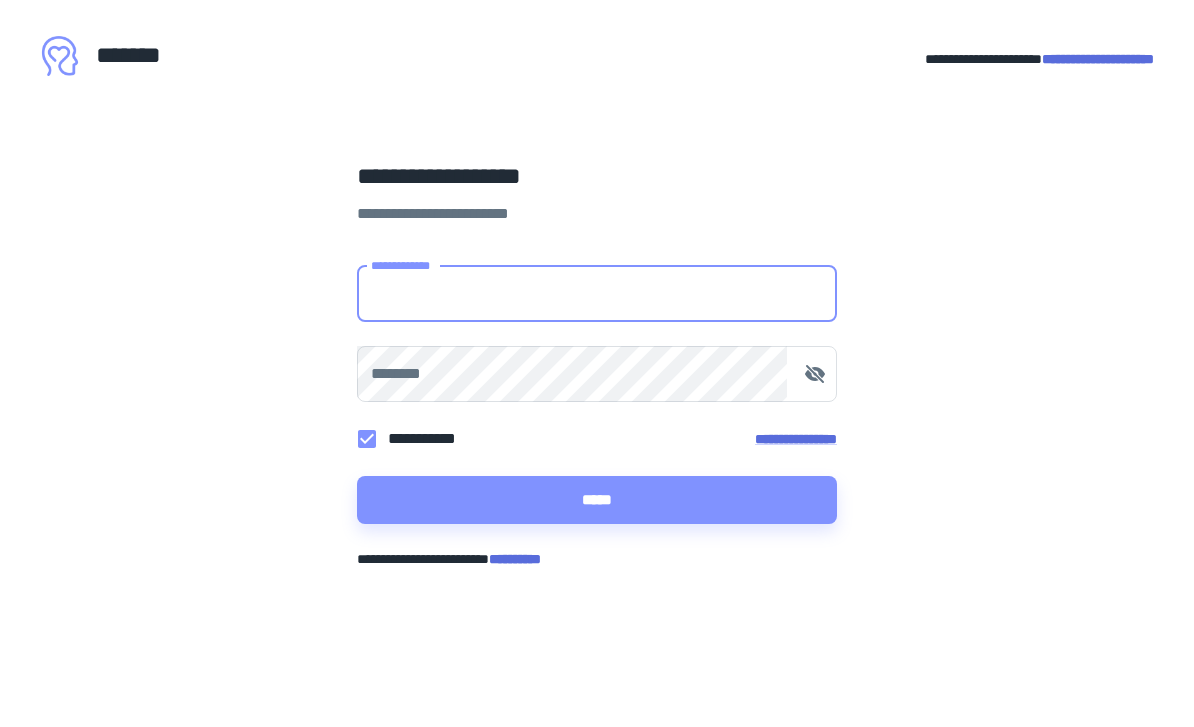 scroll, scrollTop: 0, scrollLeft: 0, axis: both 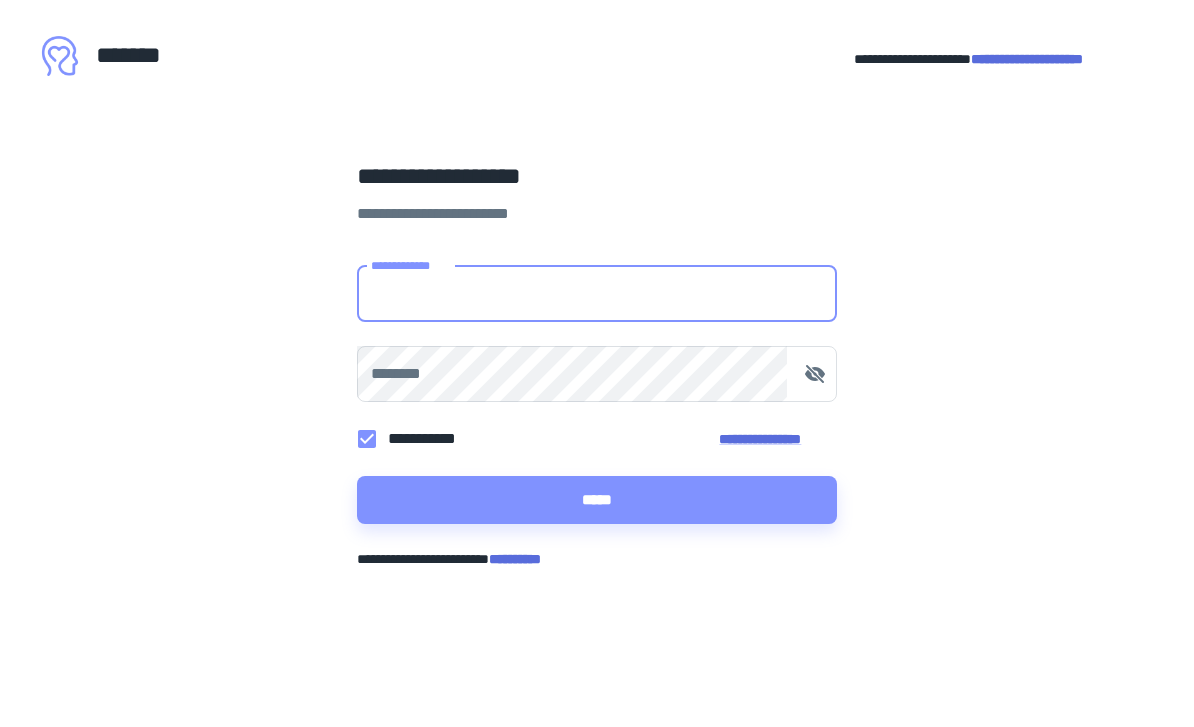 type on "**********" 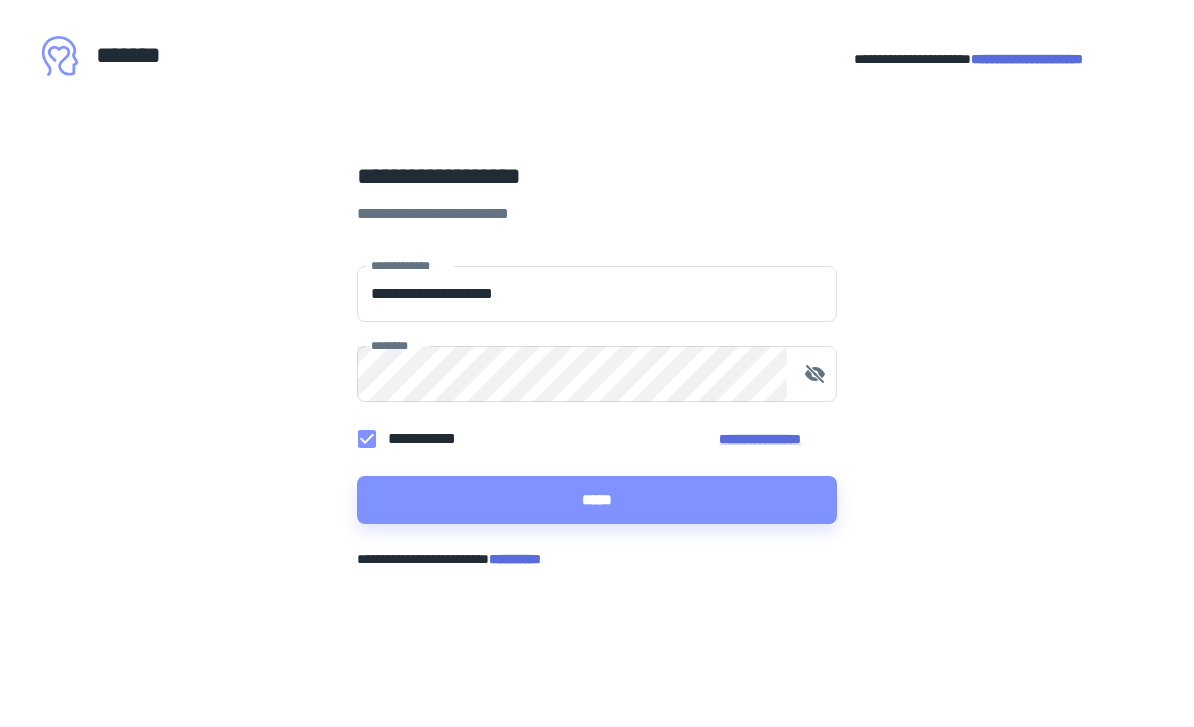 click on "**********" at bounding box center (597, 363) 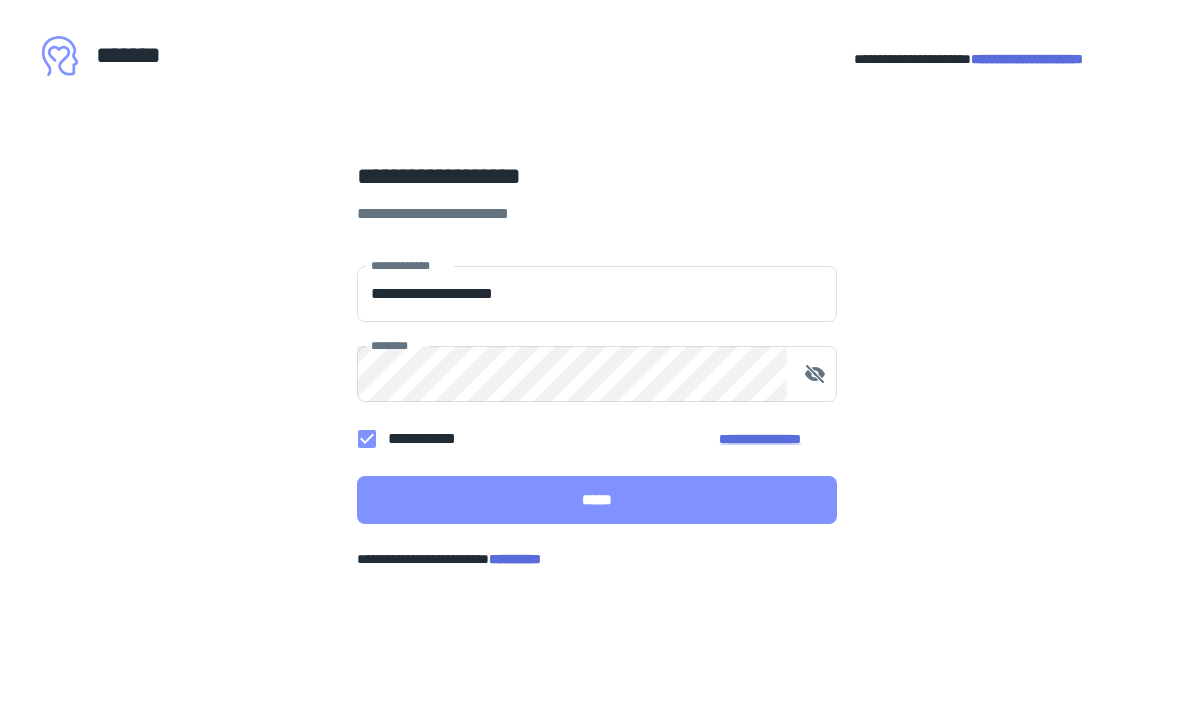 click on "*****" at bounding box center [597, 500] 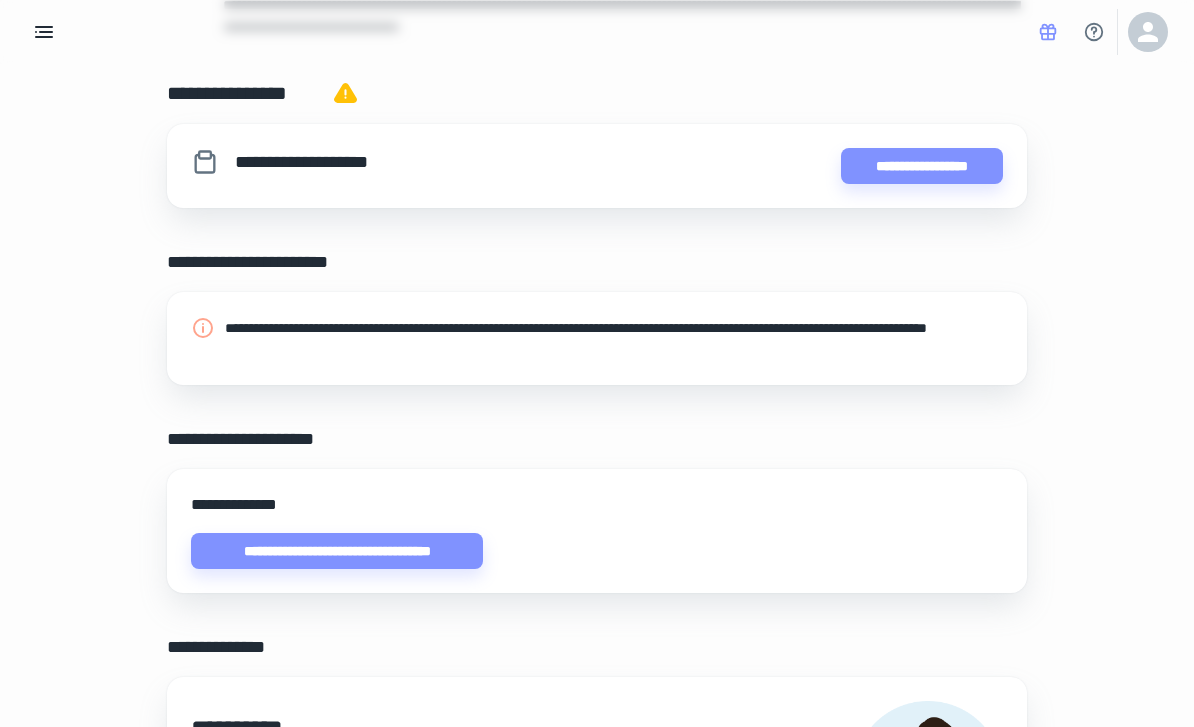 scroll, scrollTop: 402, scrollLeft: 0, axis: vertical 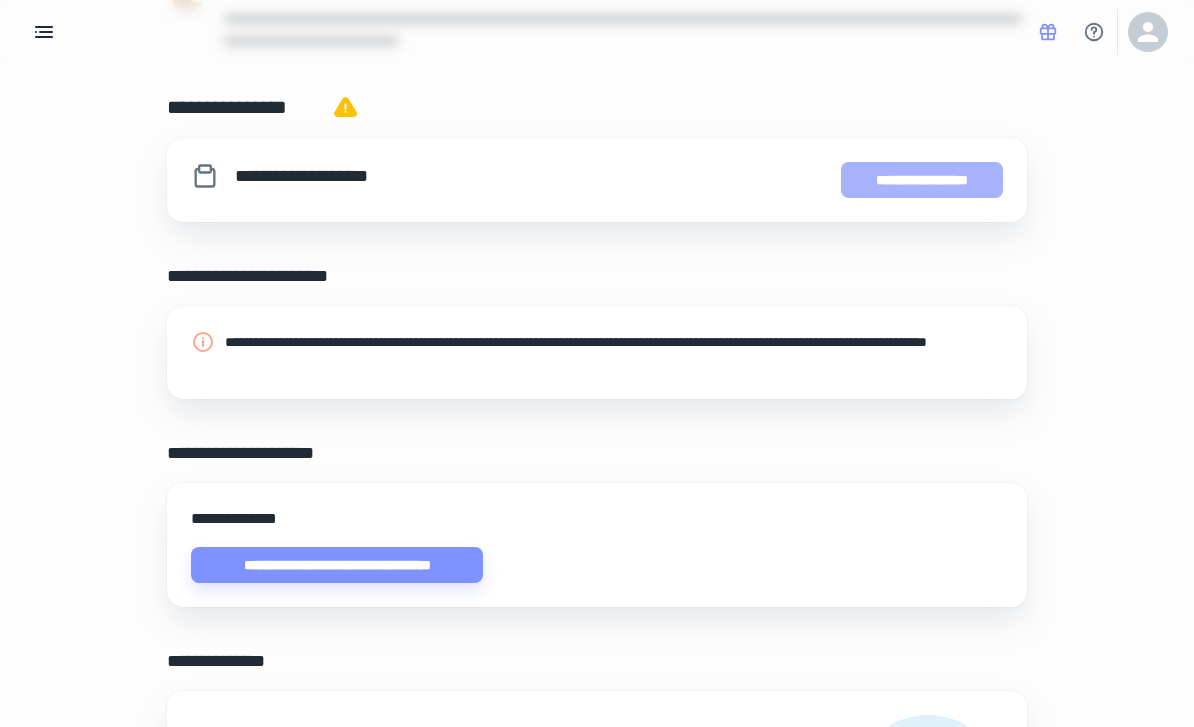 click on "**********" at bounding box center [922, 180] 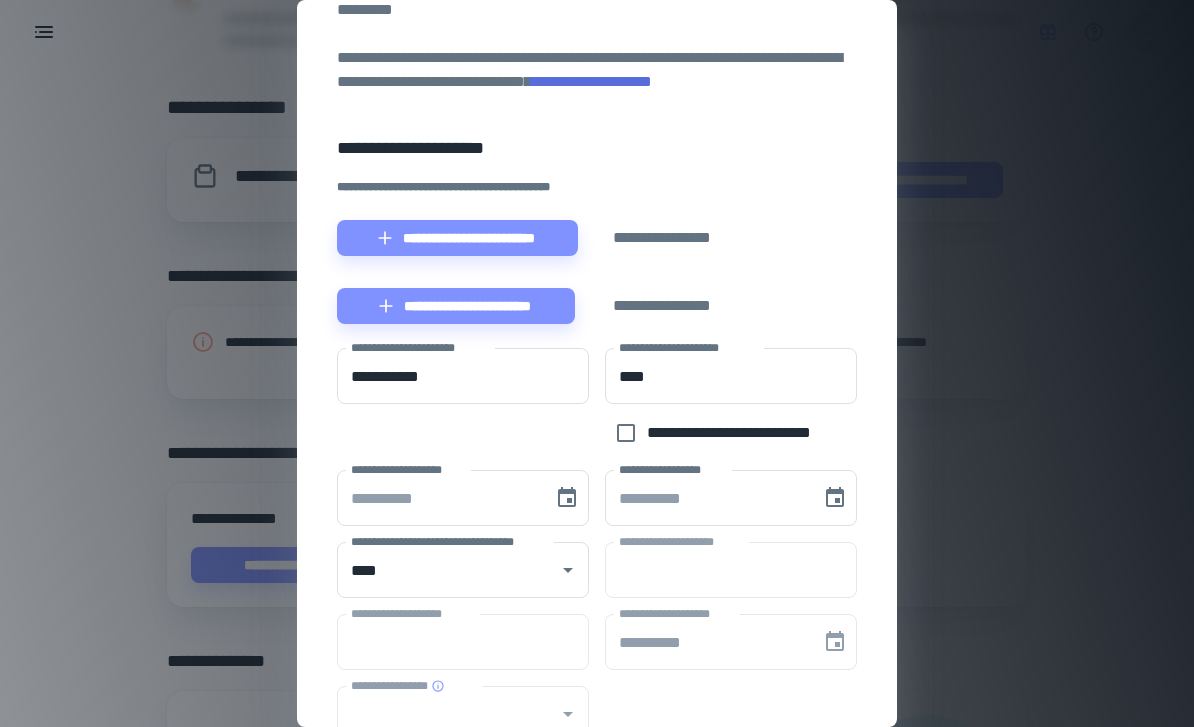 scroll, scrollTop: 227, scrollLeft: 0, axis: vertical 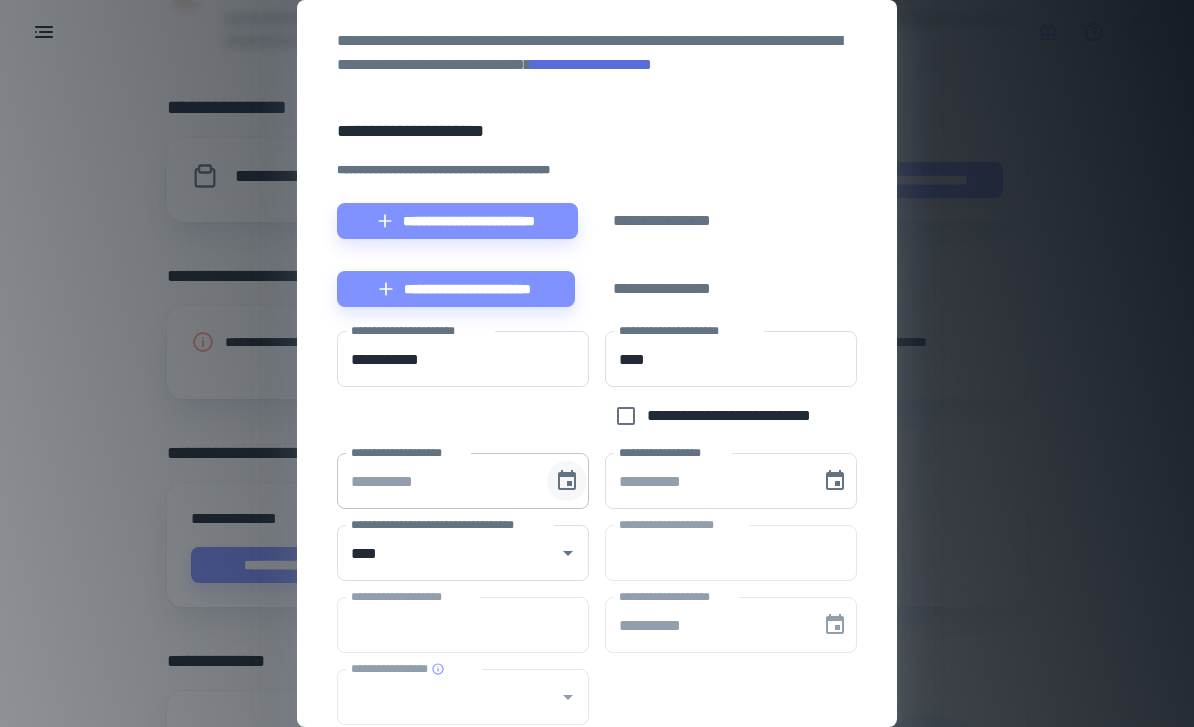 click at bounding box center (567, 481) 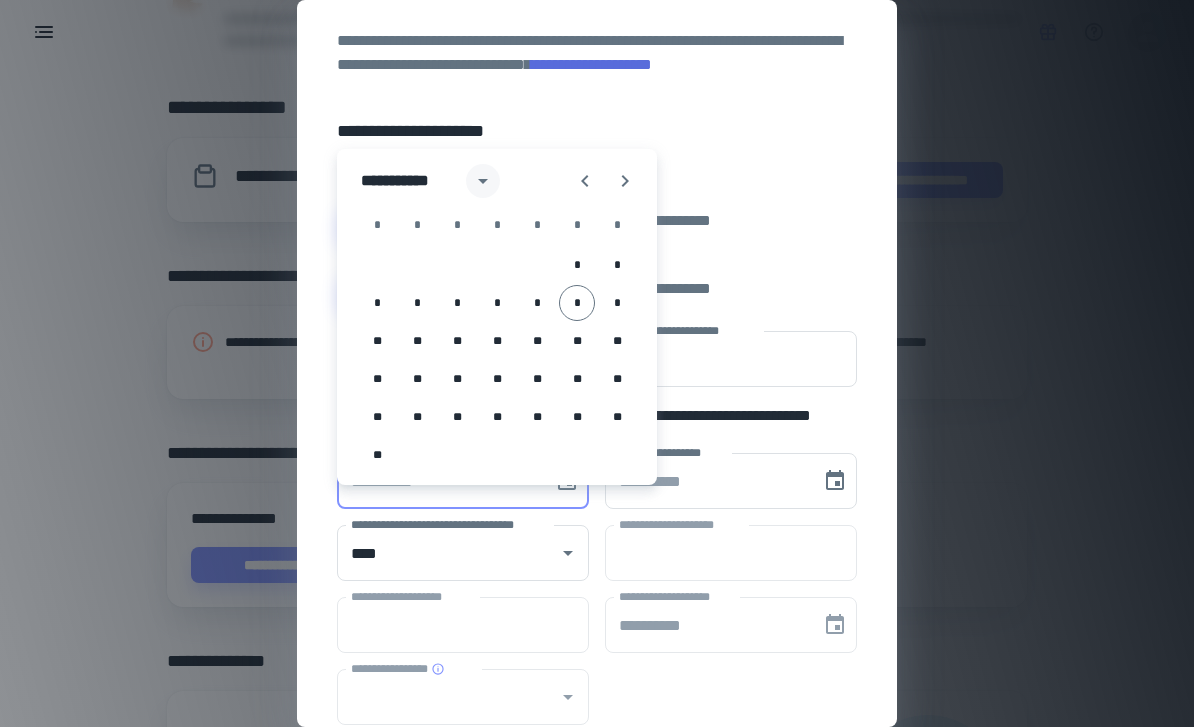 click 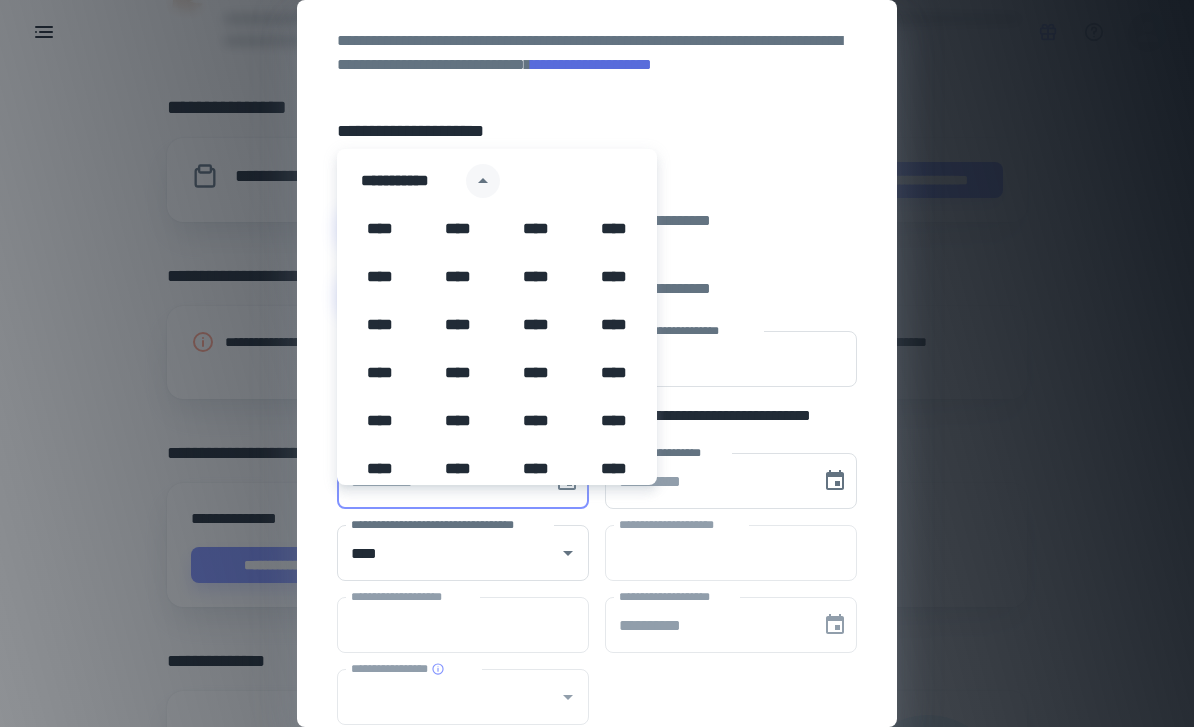 scroll, scrollTop: 1372, scrollLeft: 0, axis: vertical 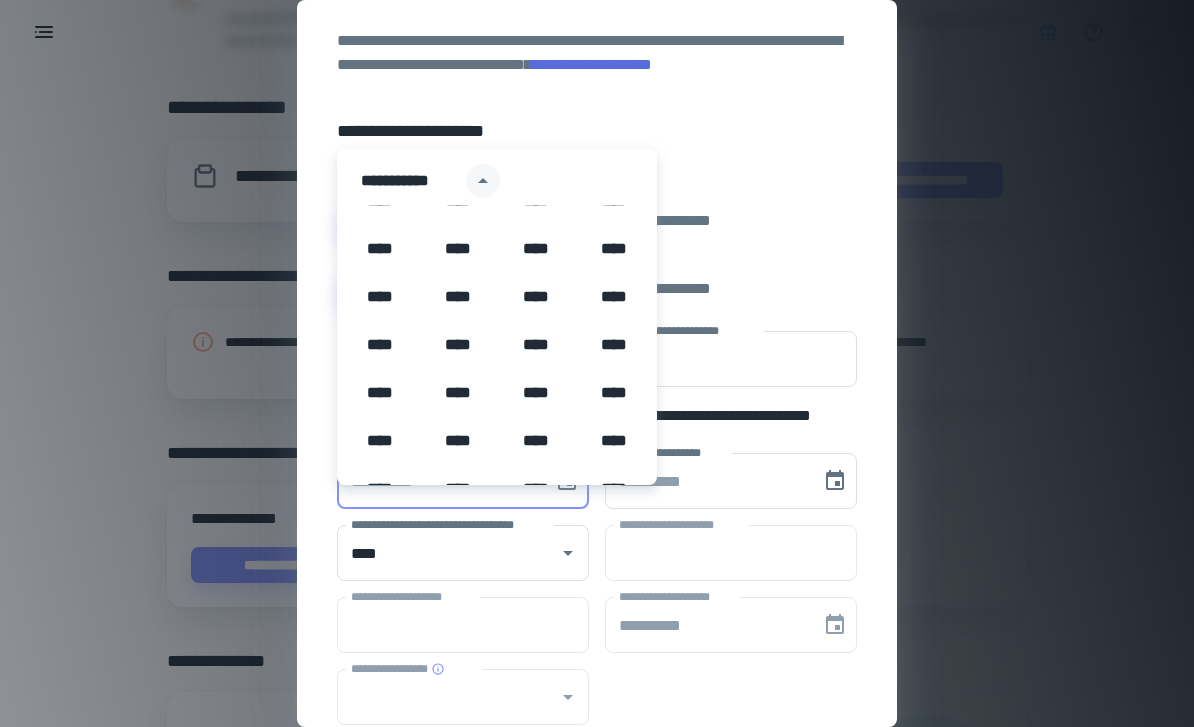 click 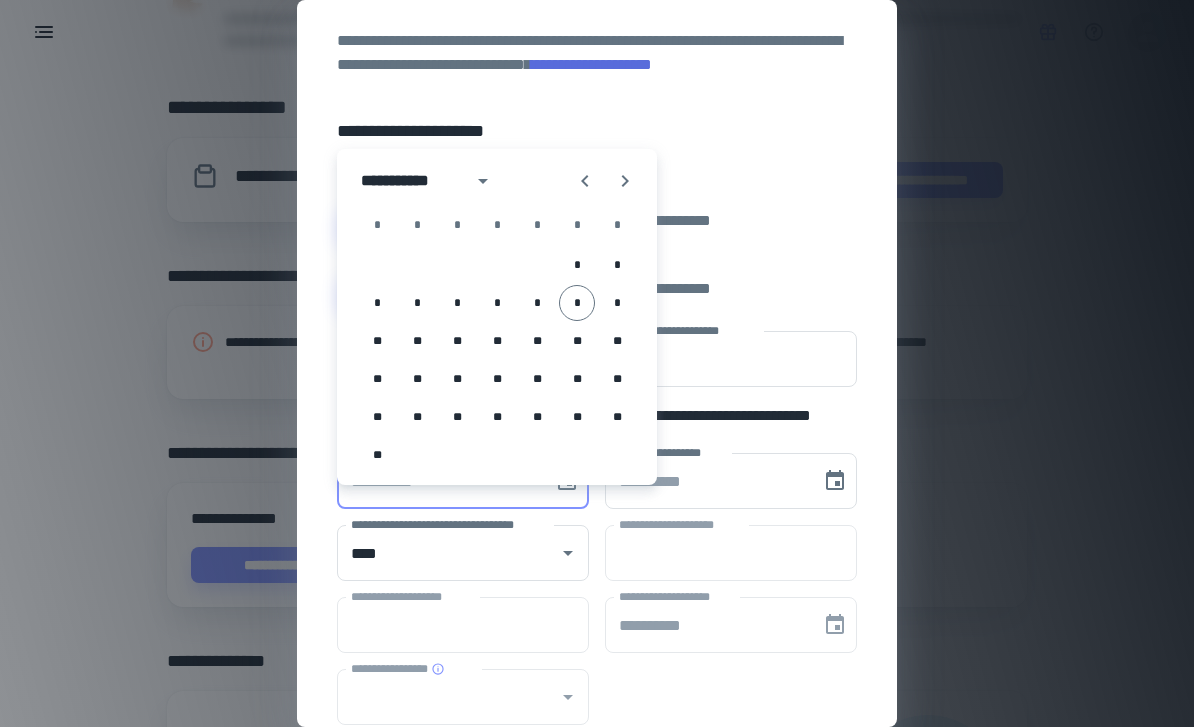 click on "**********" at bounding box center (410, 181) 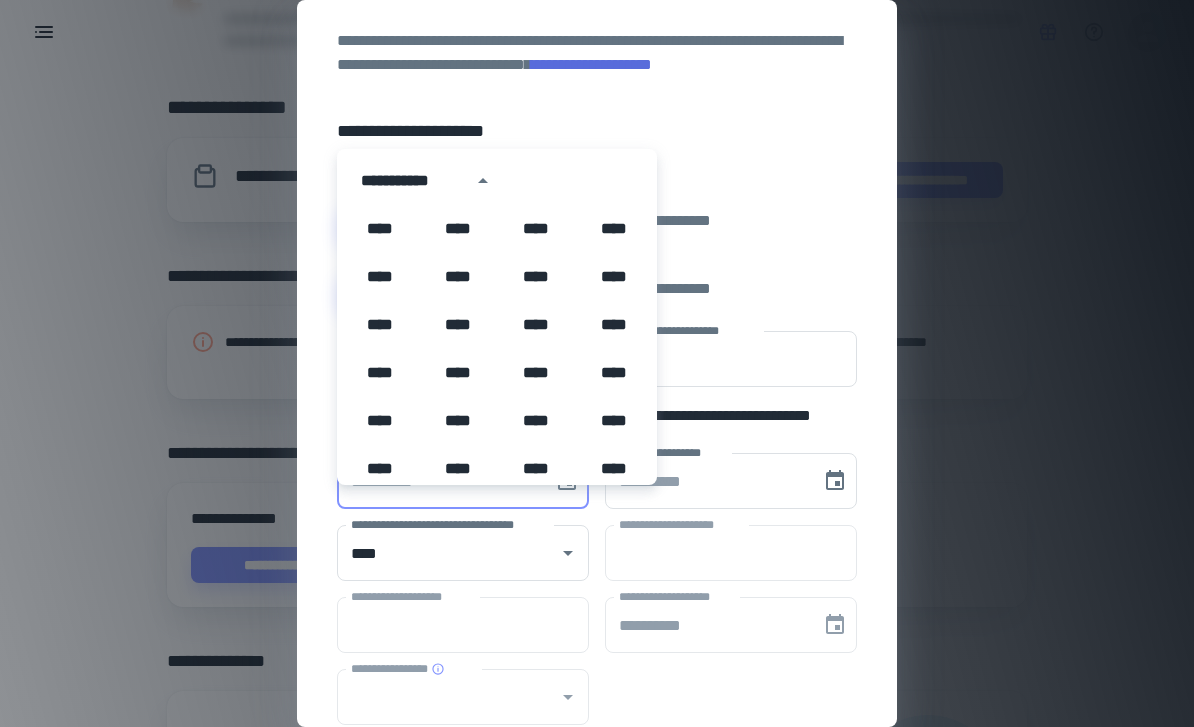 scroll, scrollTop: 1372, scrollLeft: 0, axis: vertical 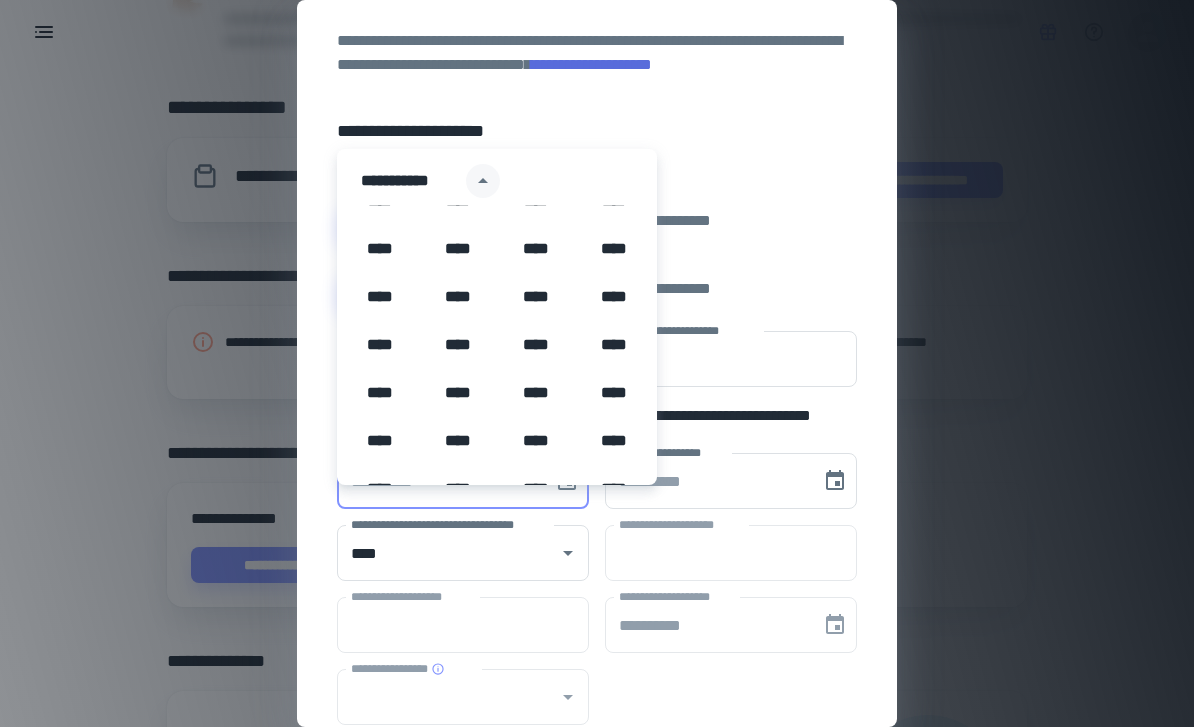click 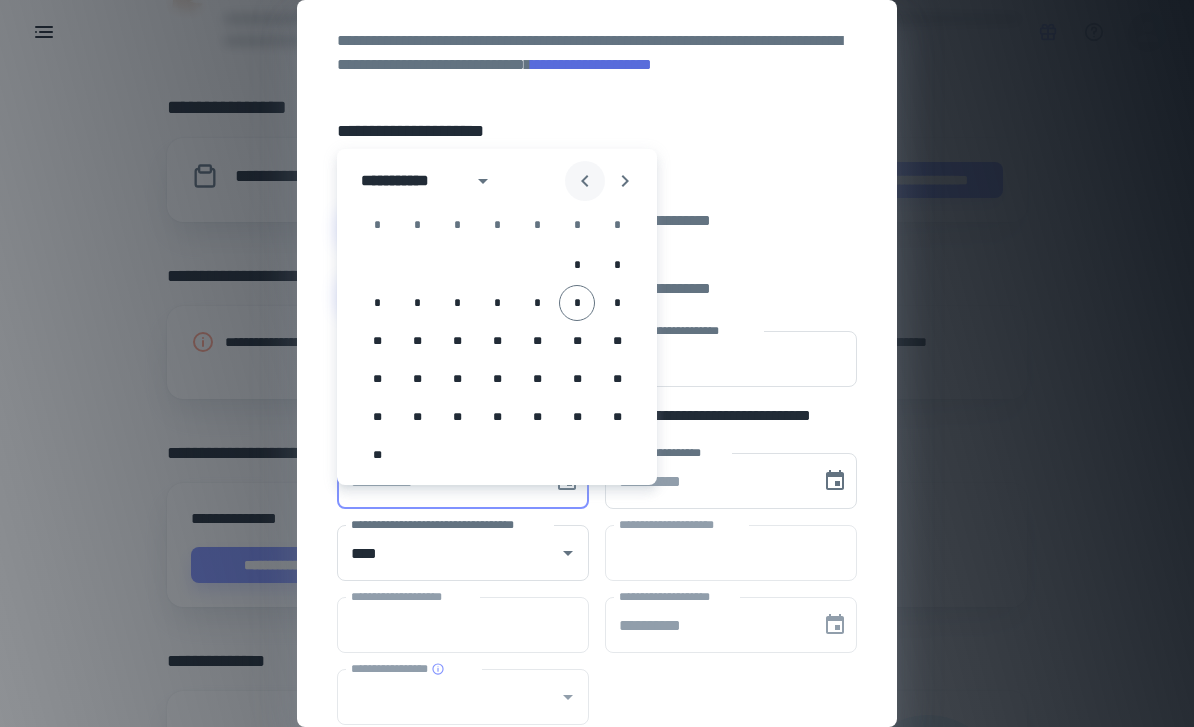 click 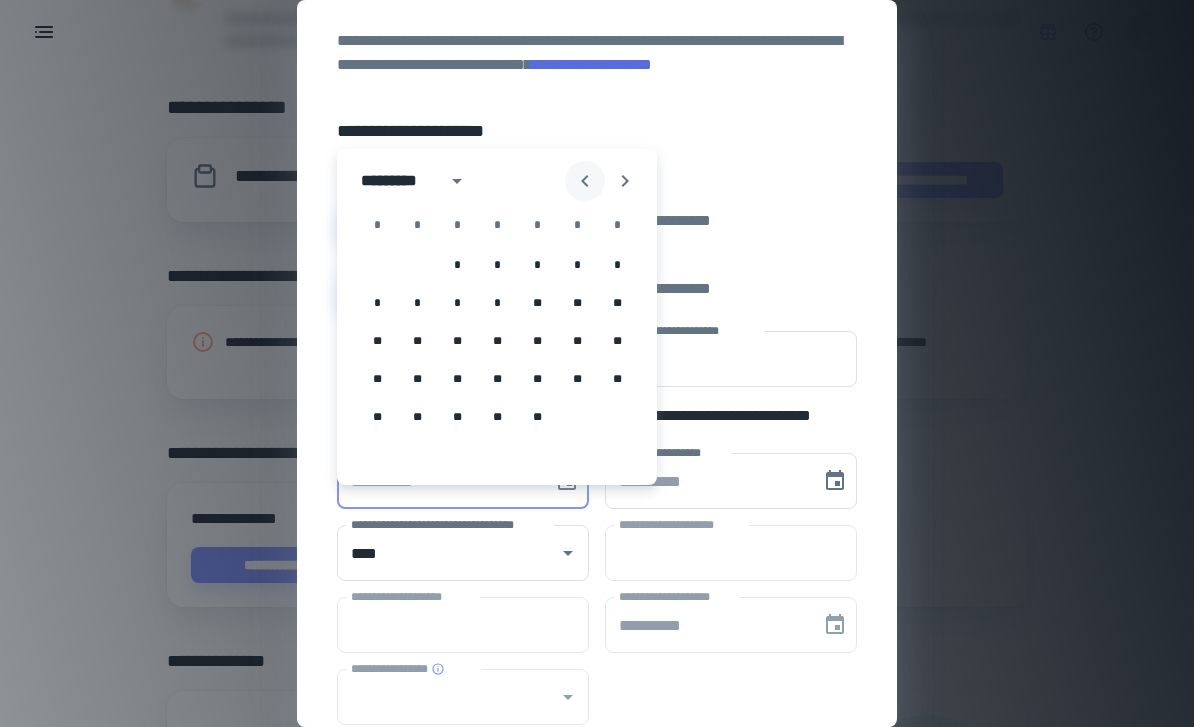 click 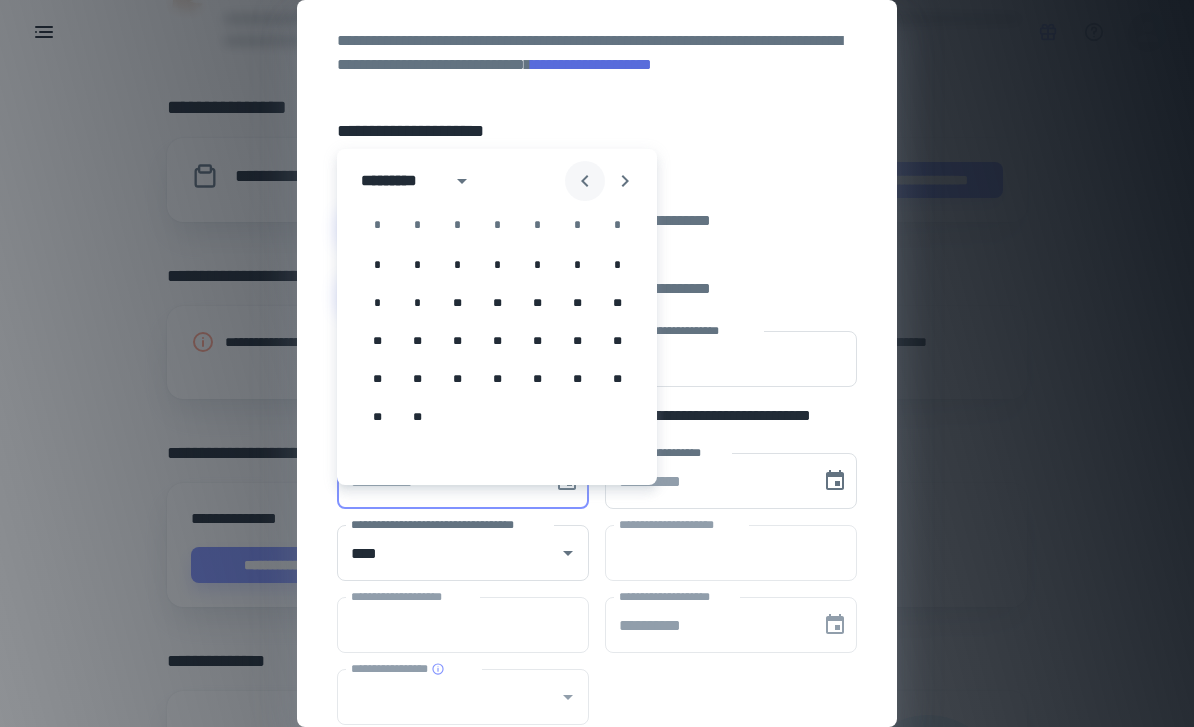 click at bounding box center (585, 181) 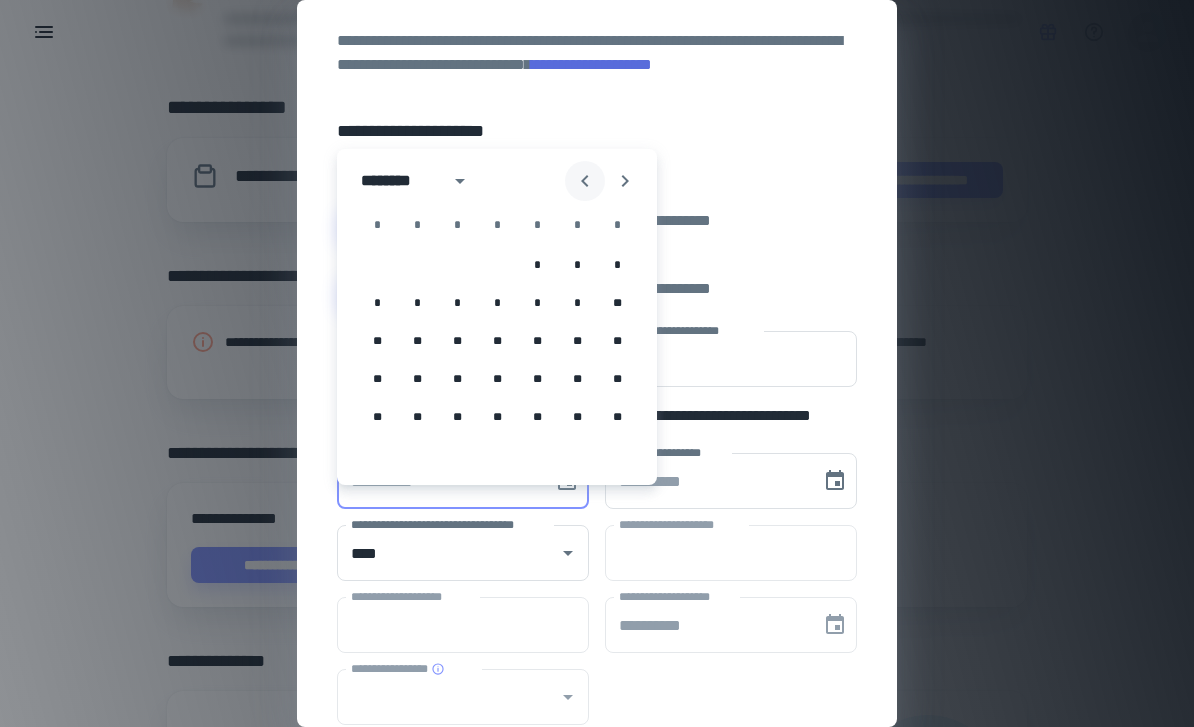 click at bounding box center [585, 181] 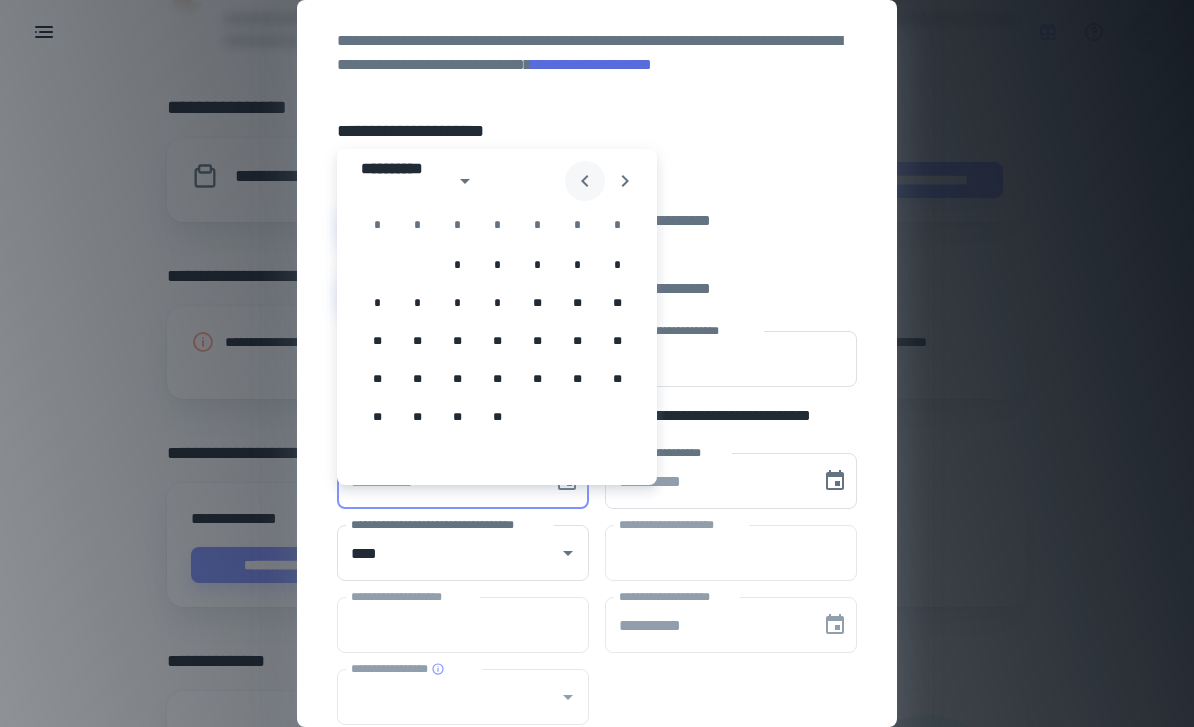 click 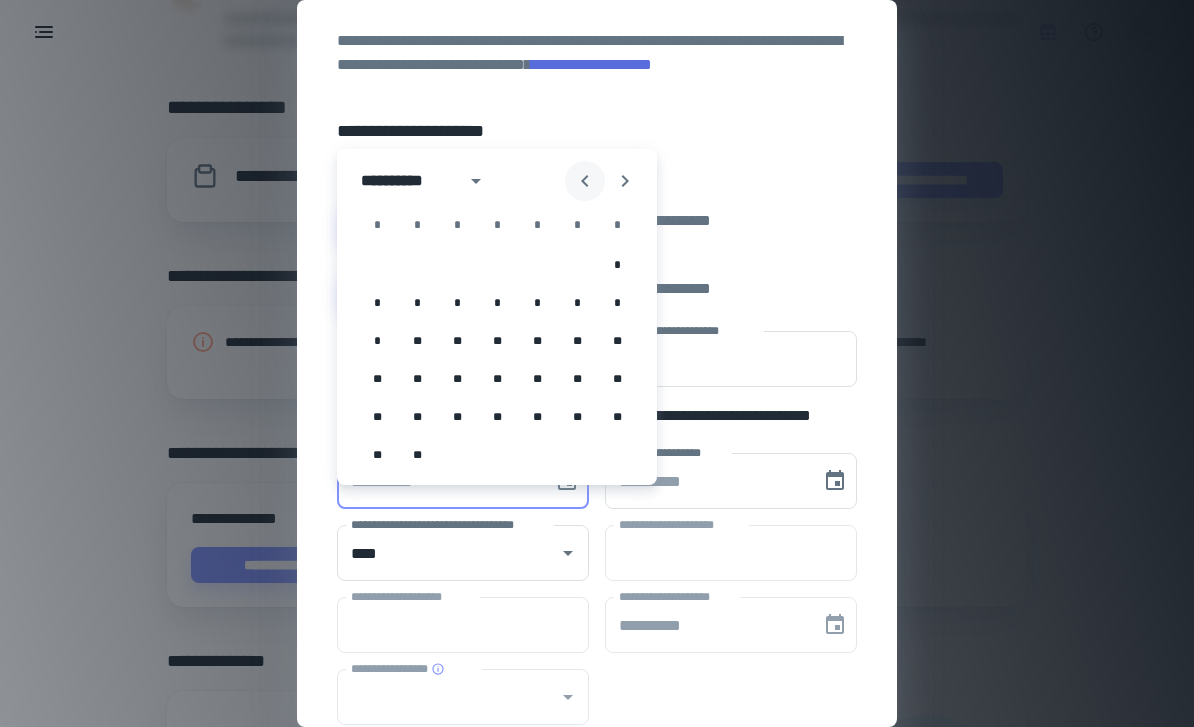 click at bounding box center (585, 181) 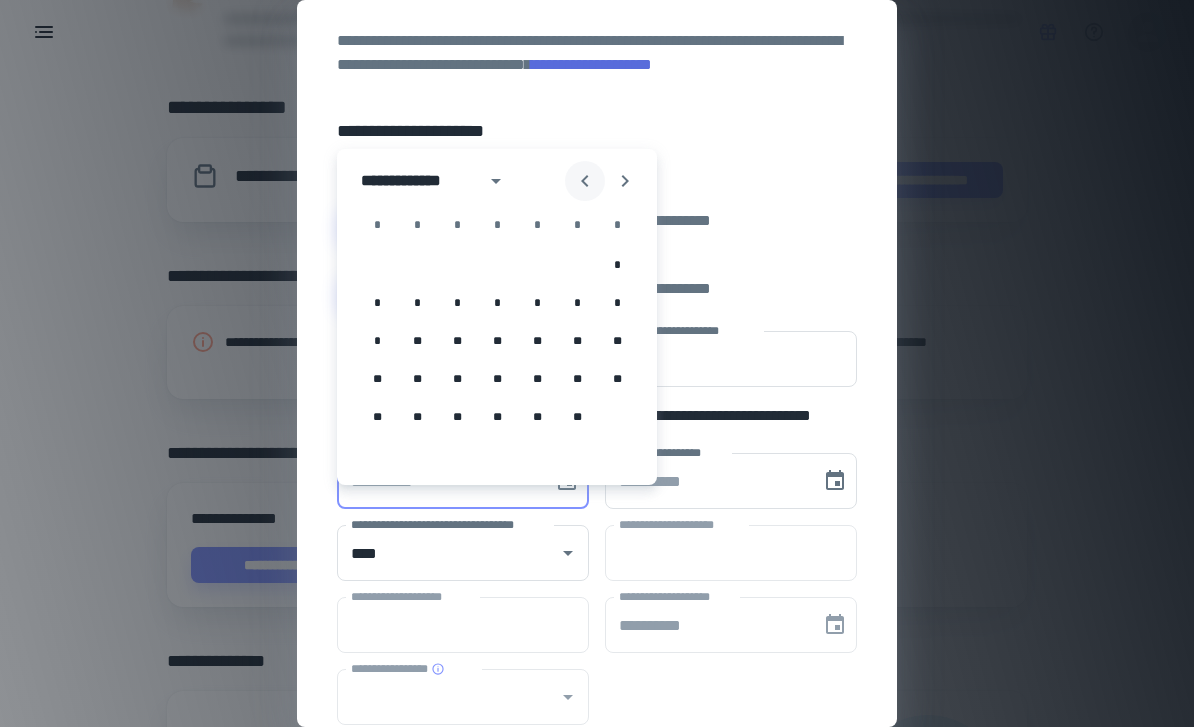 click 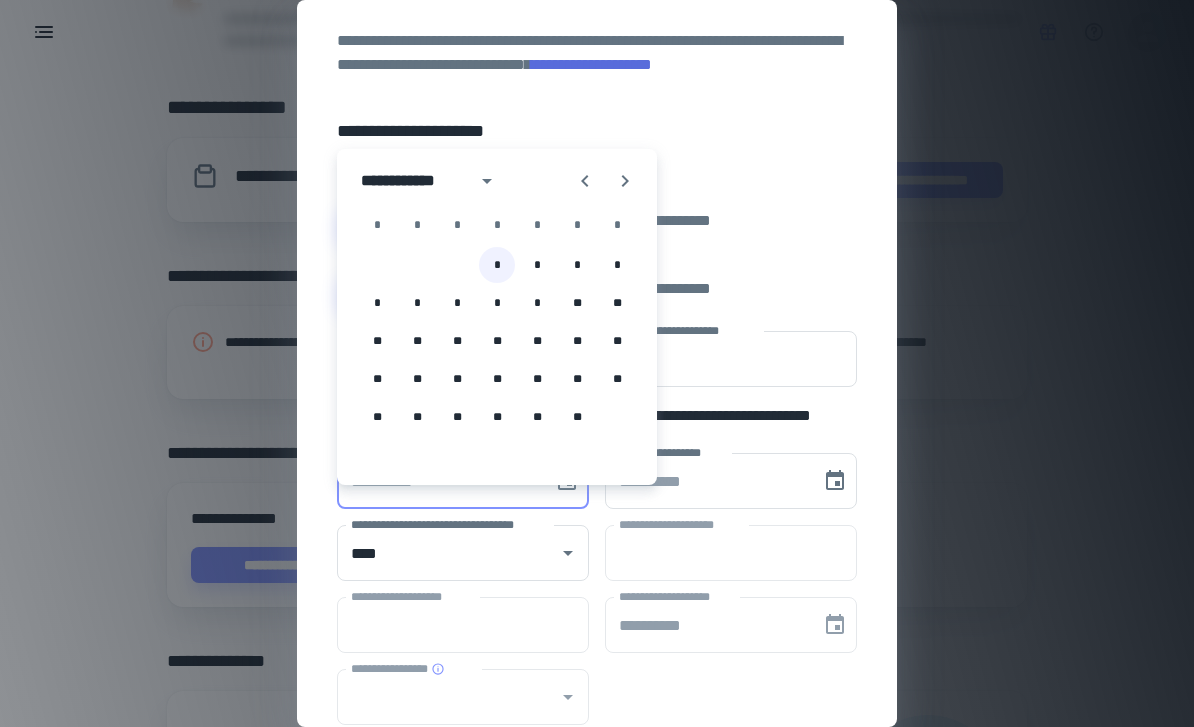 click on "*" at bounding box center (497, 265) 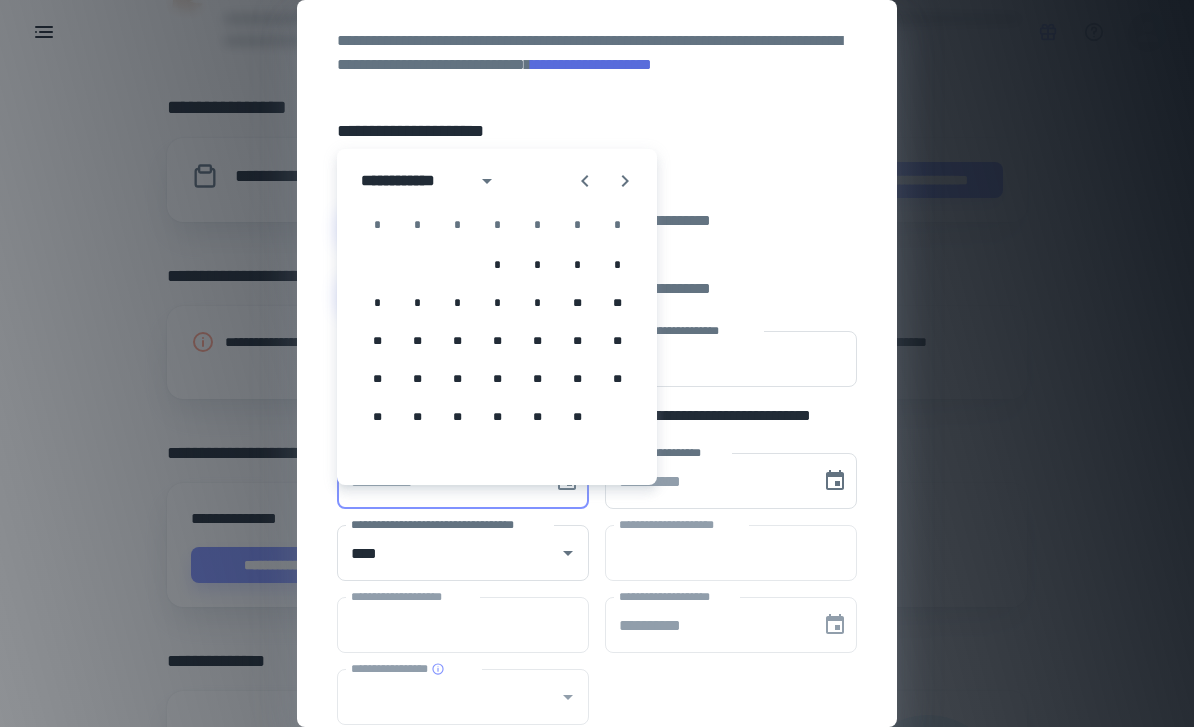type on "**********" 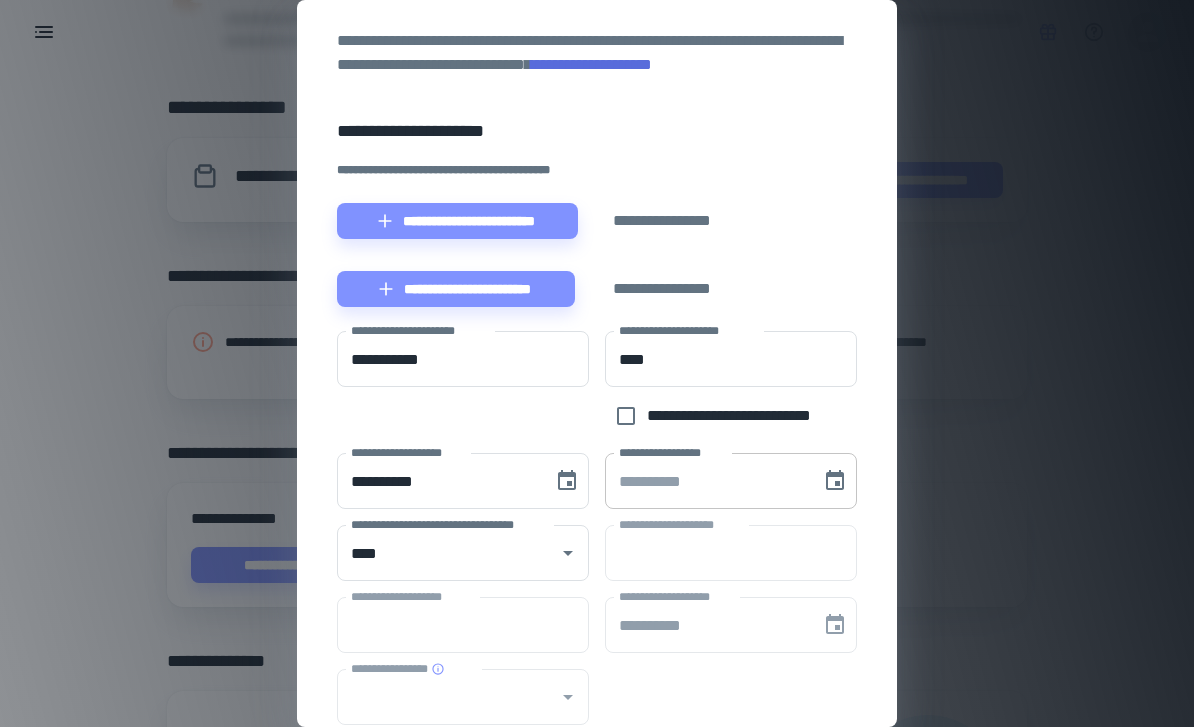 click on "**********" at bounding box center (706, 481) 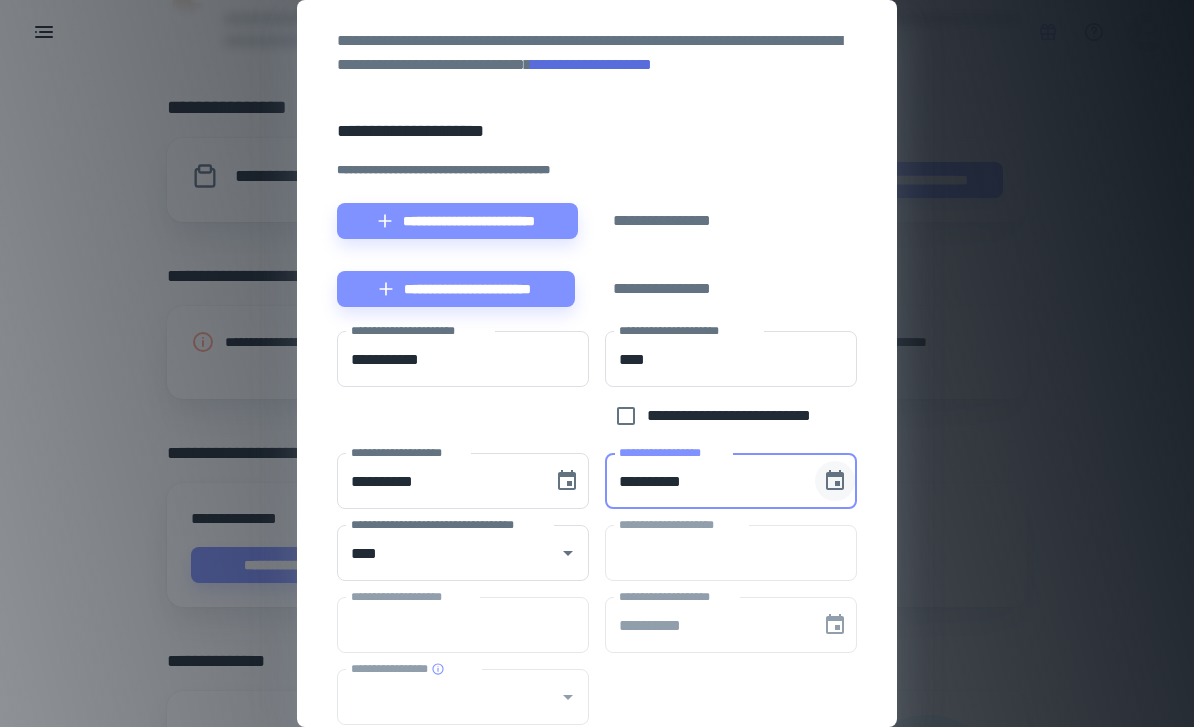 click 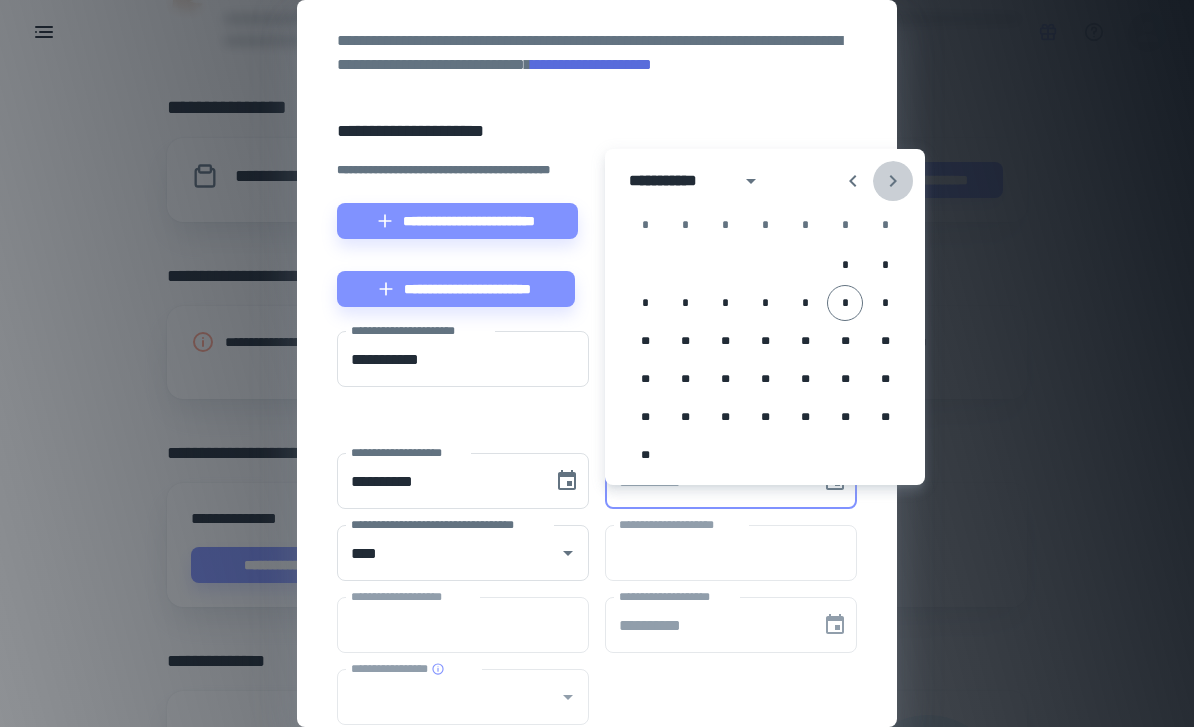 click at bounding box center [893, 181] 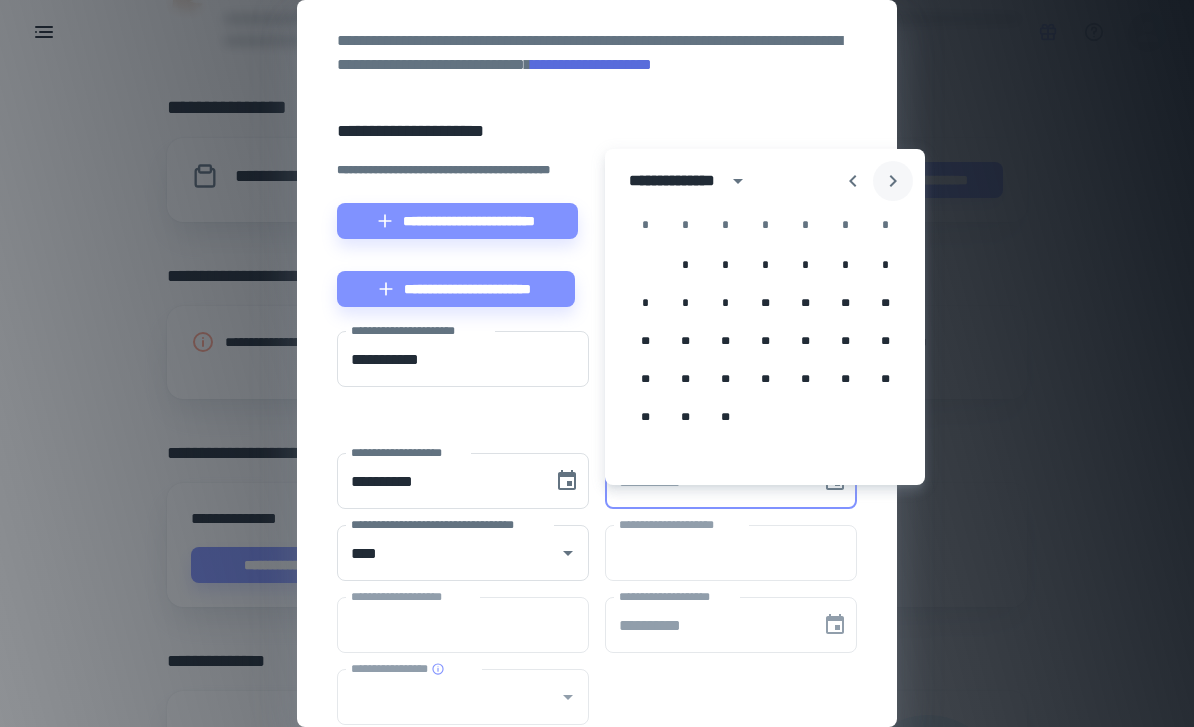 click at bounding box center [893, 181] 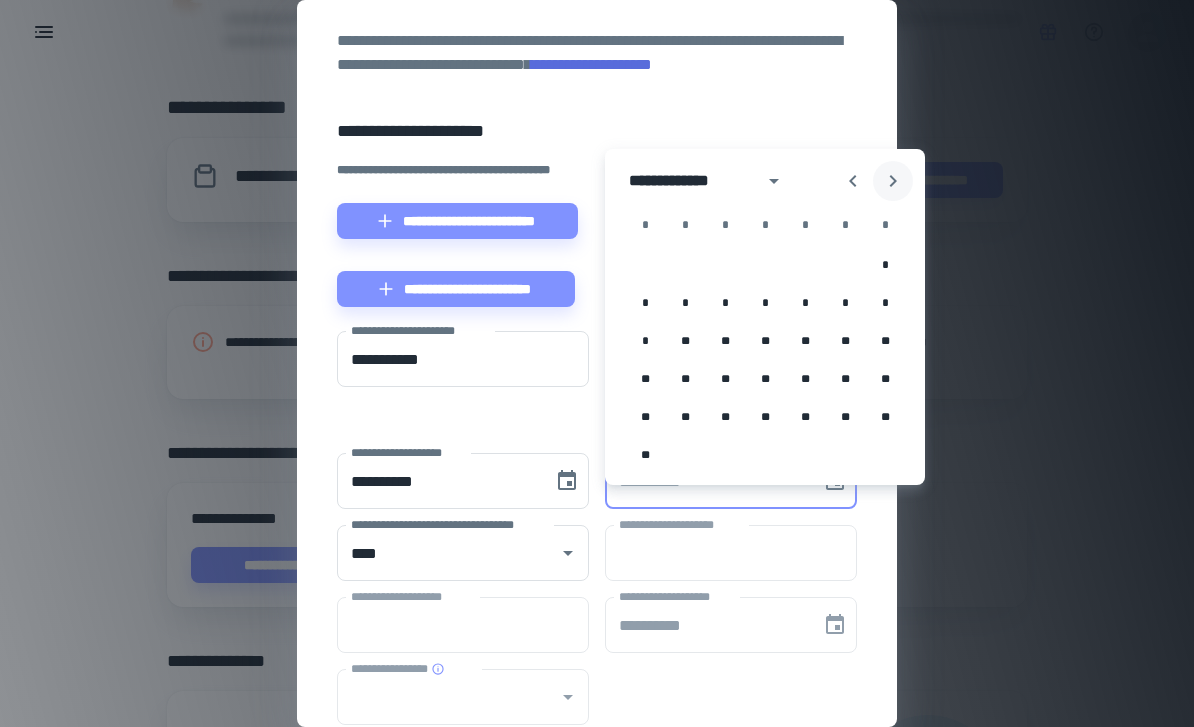 click at bounding box center [893, 181] 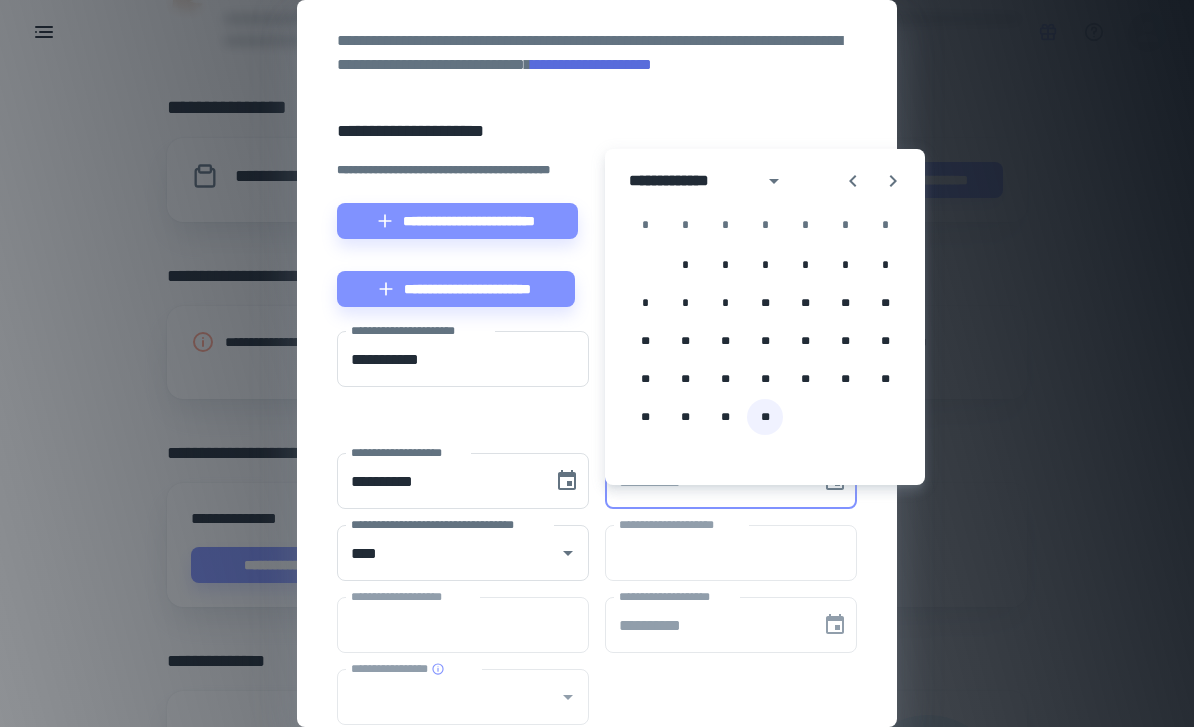 click on "**" at bounding box center [765, 417] 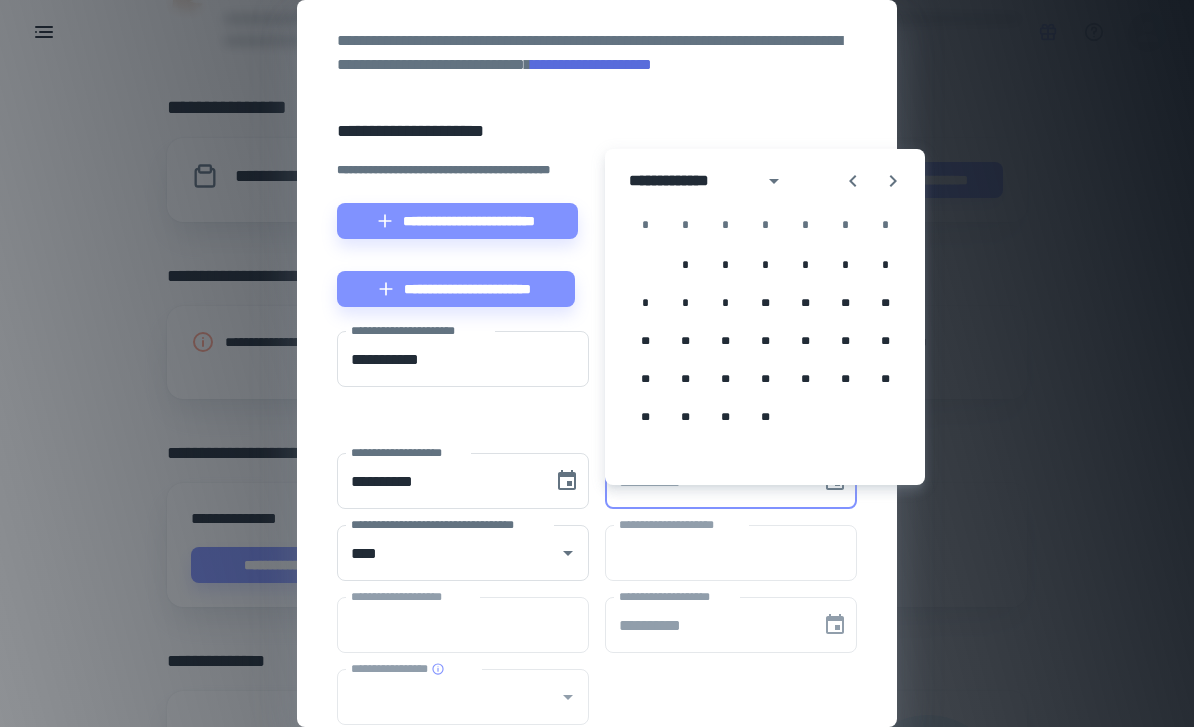 type on "**********" 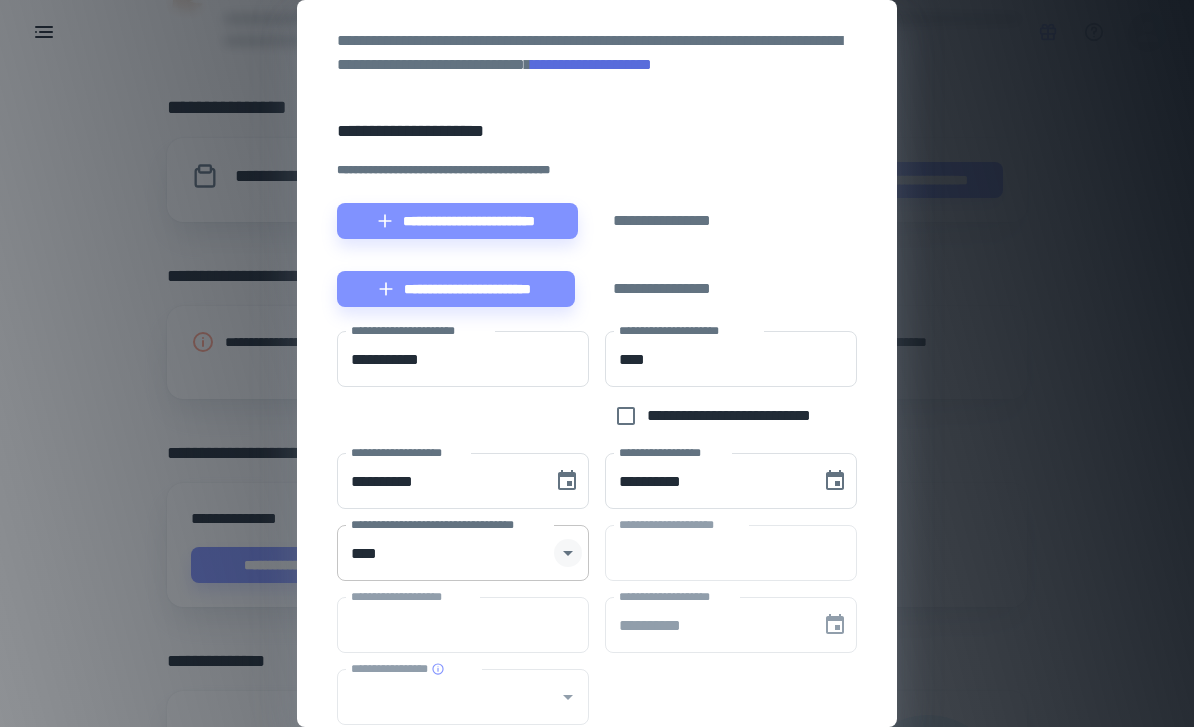 click 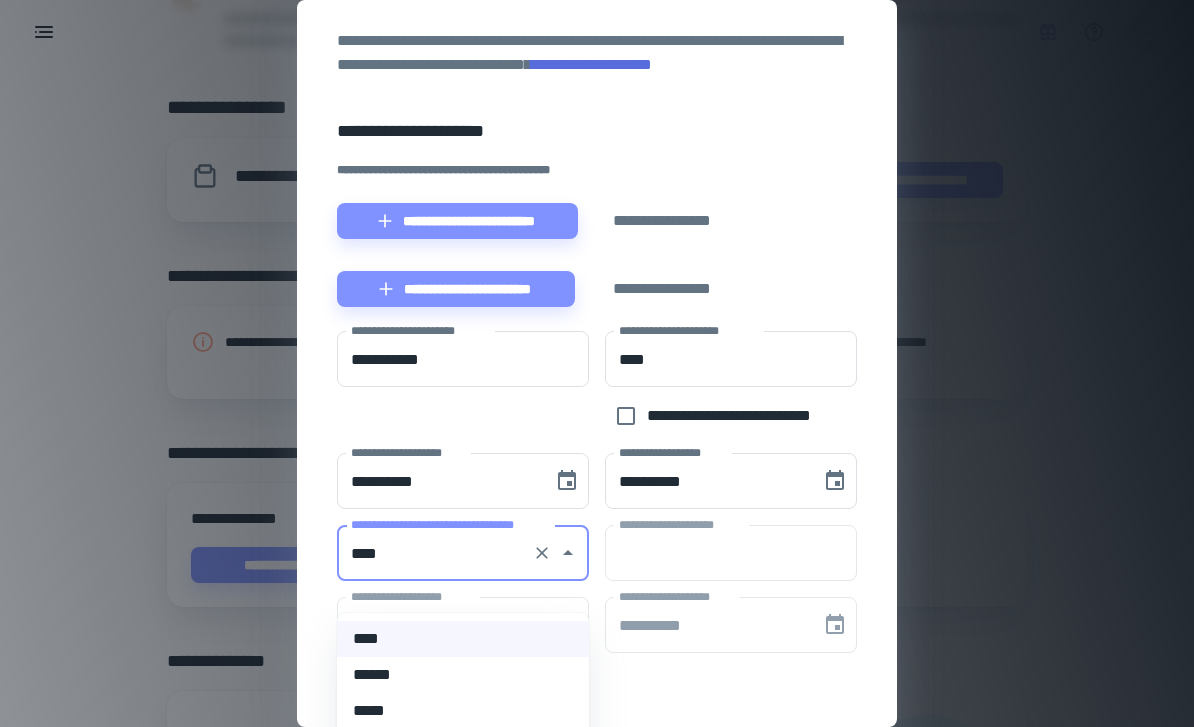 click on "******" at bounding box center [463, 675] 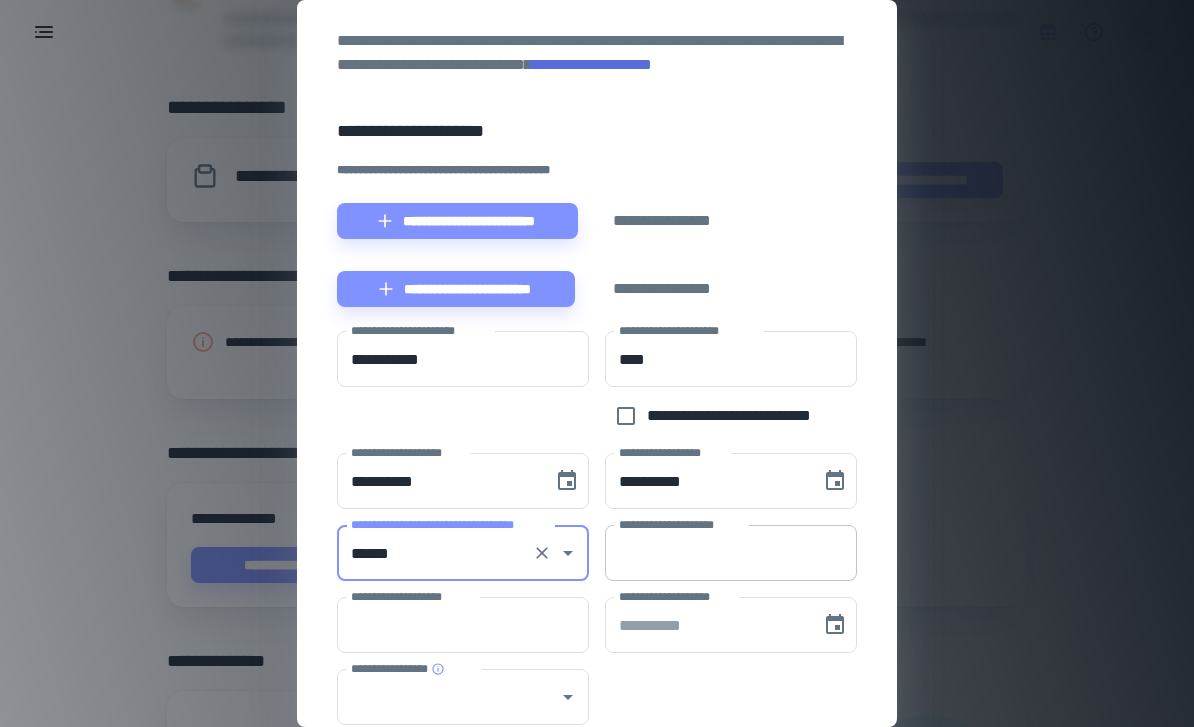 click on "**********" at bounding box center [731, 553] 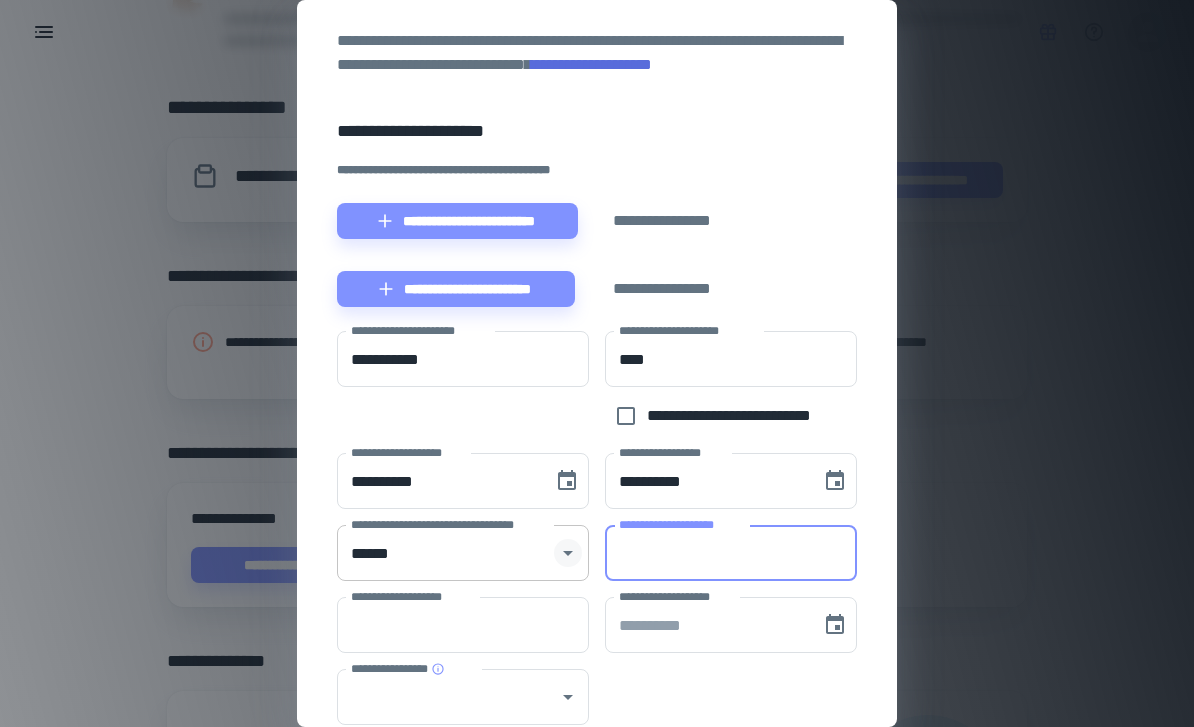 click 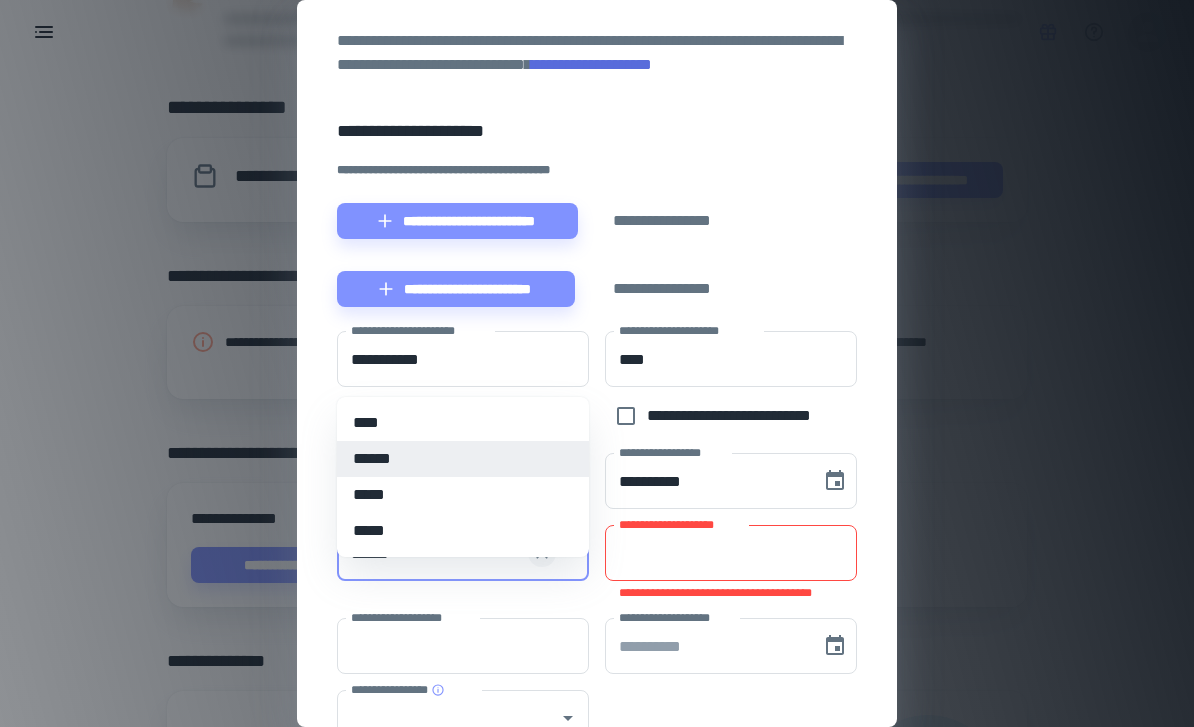 click at bounding box center [542, 553] 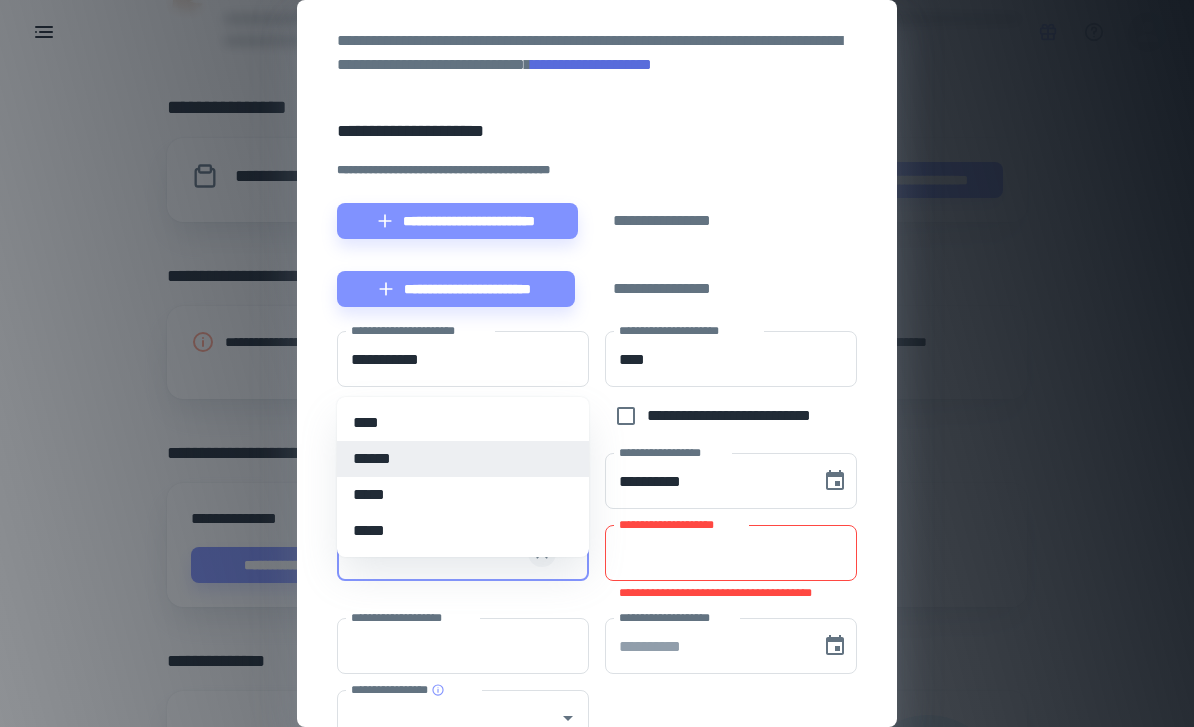 type on "****" 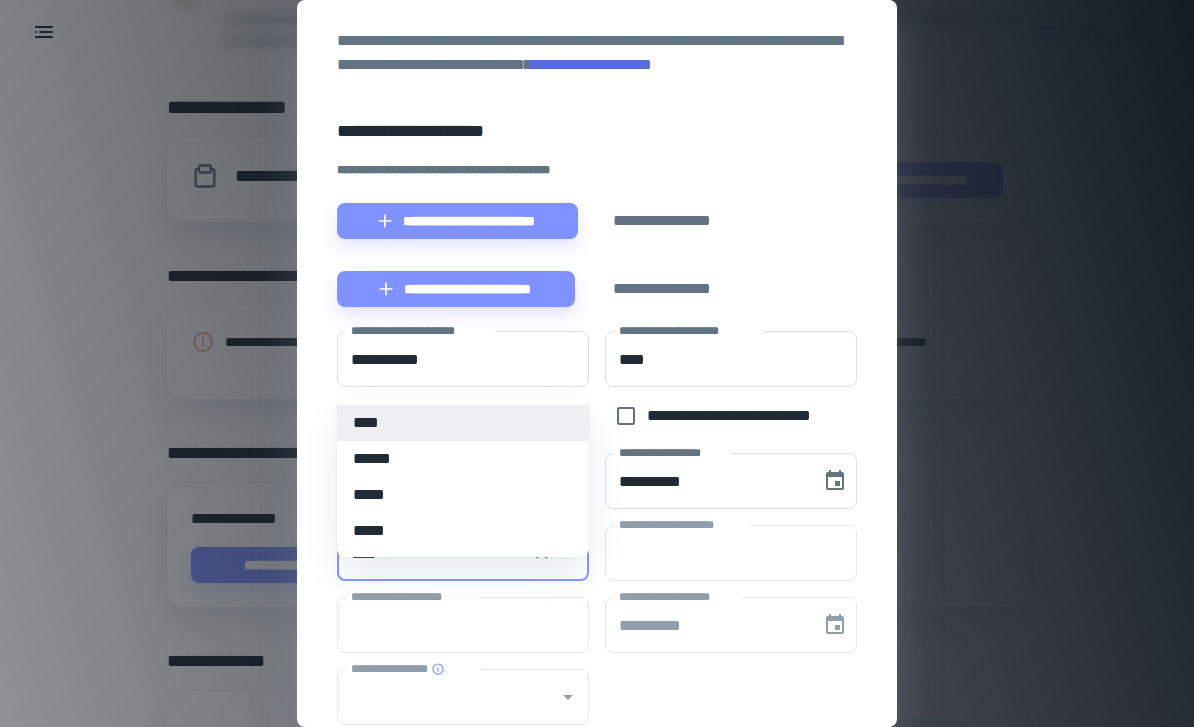 click on "****" at bounding box center (463, 423) 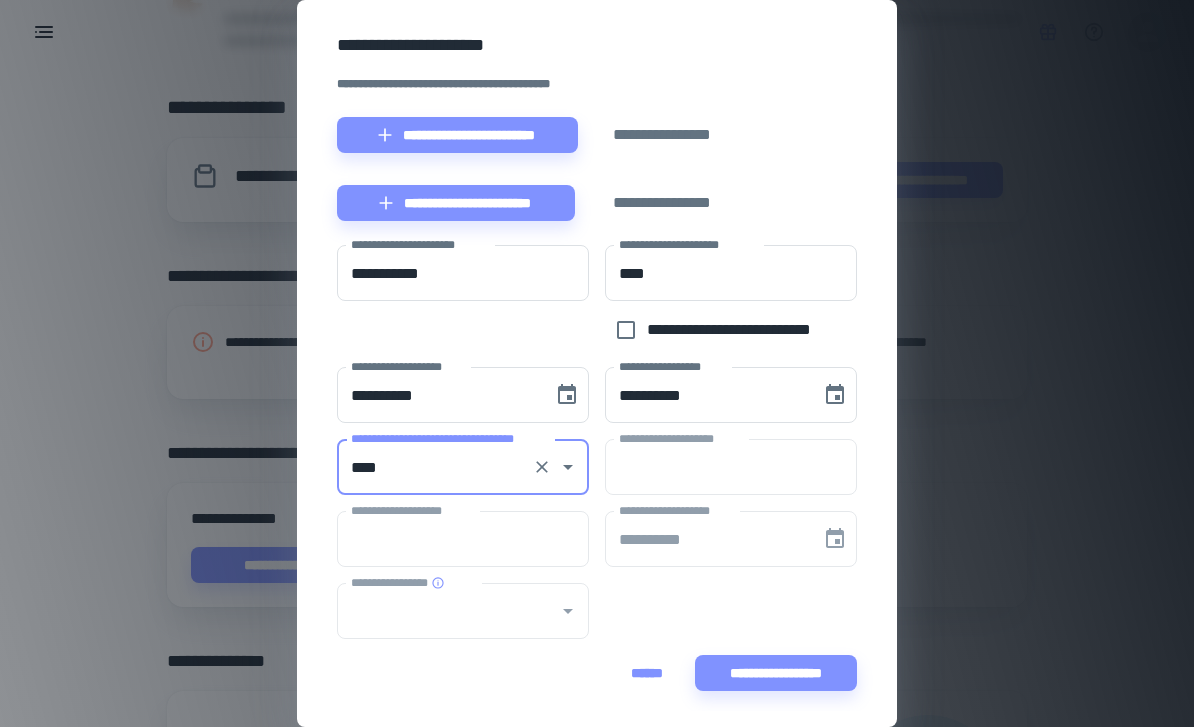 scroll, scrollTop: 313, scrollLeft: 0, axis: vertical 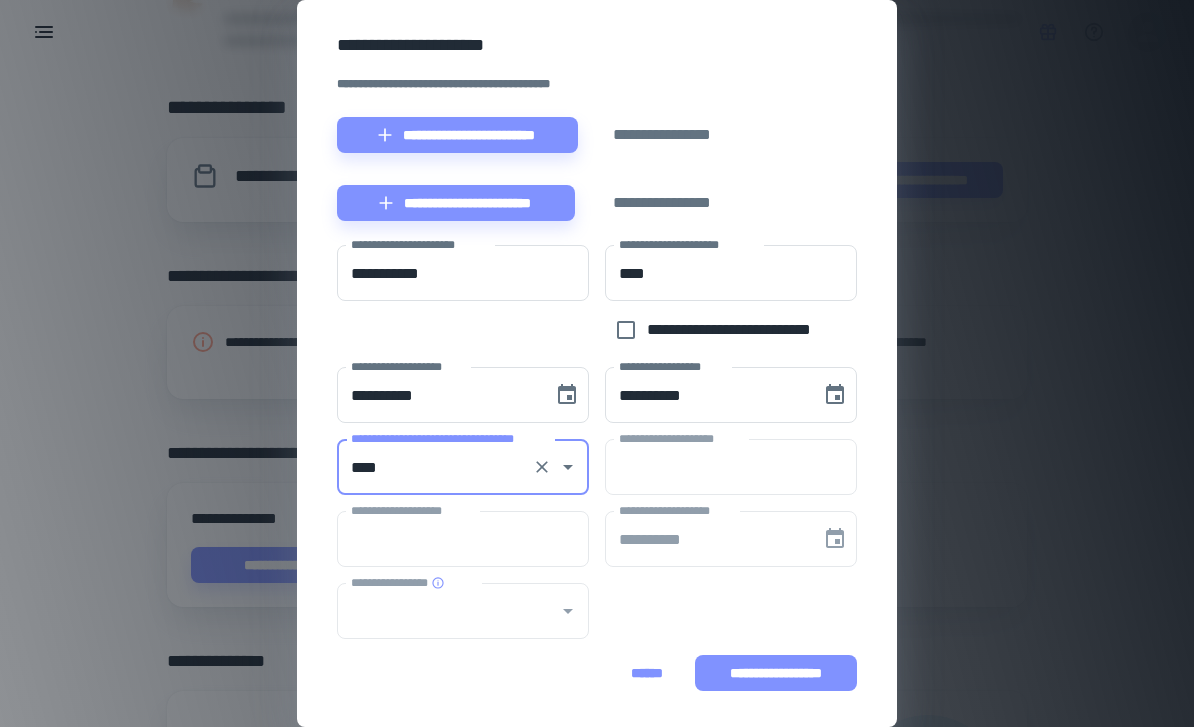 click on "**********" at bounding box center (776, 673) 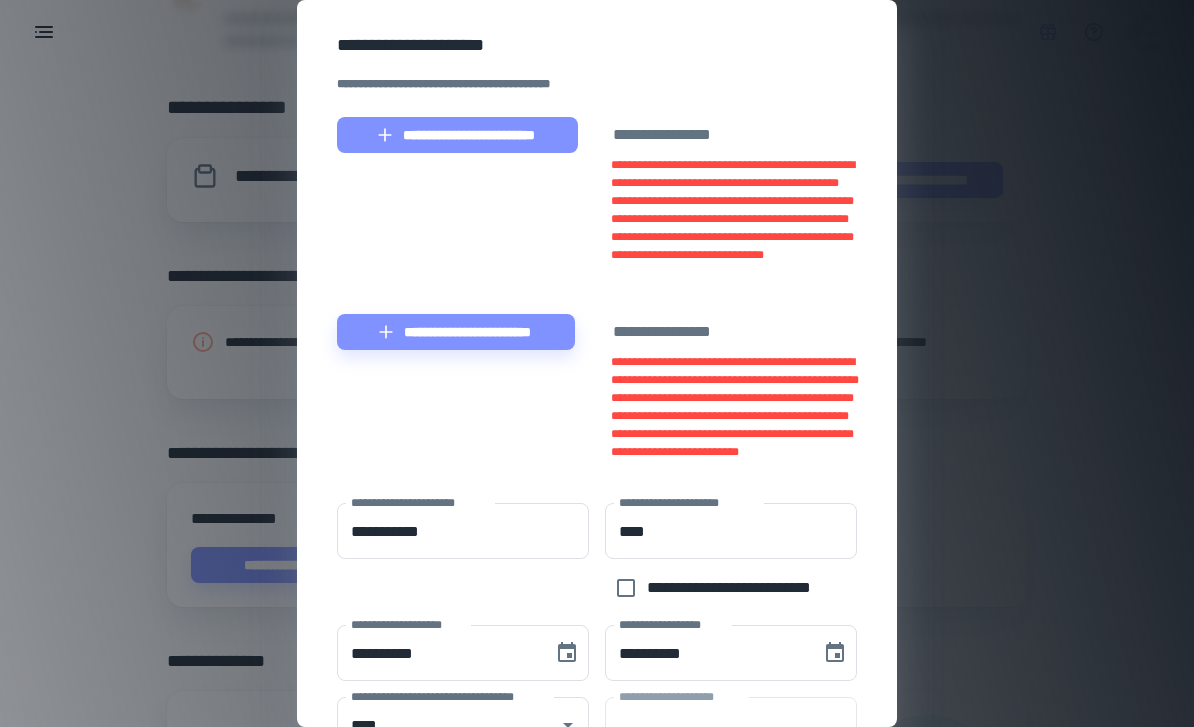 click 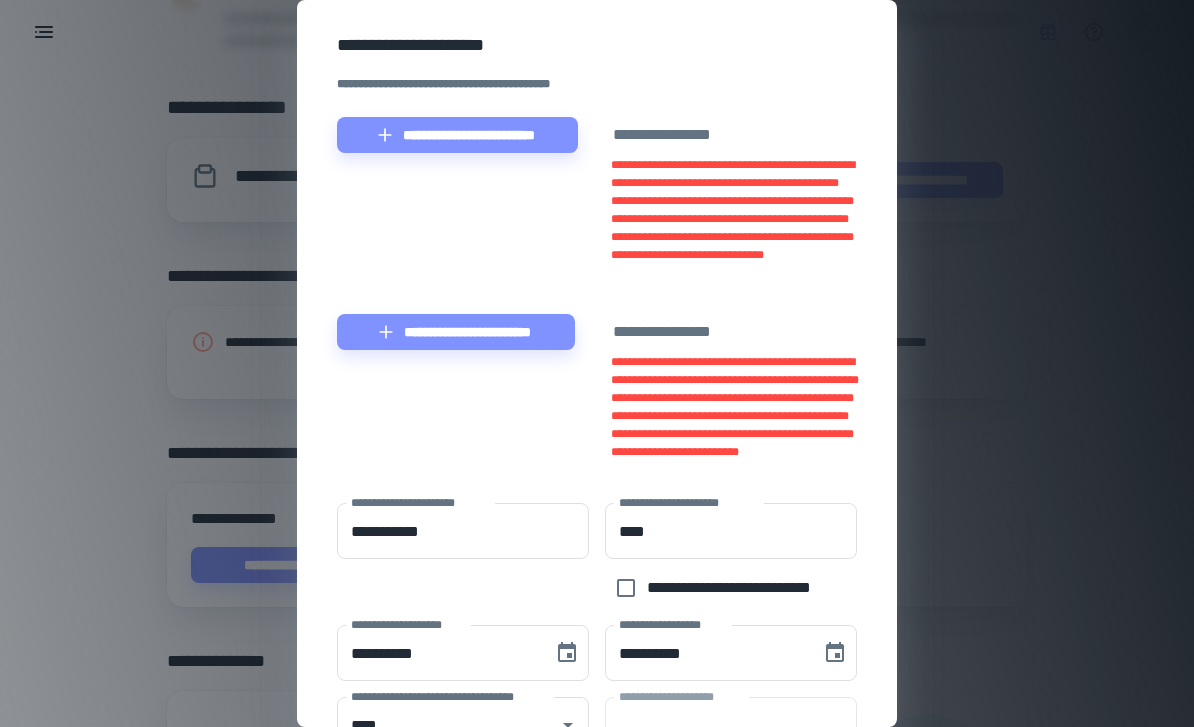 click on "**********" at bounding box center (597, 363) 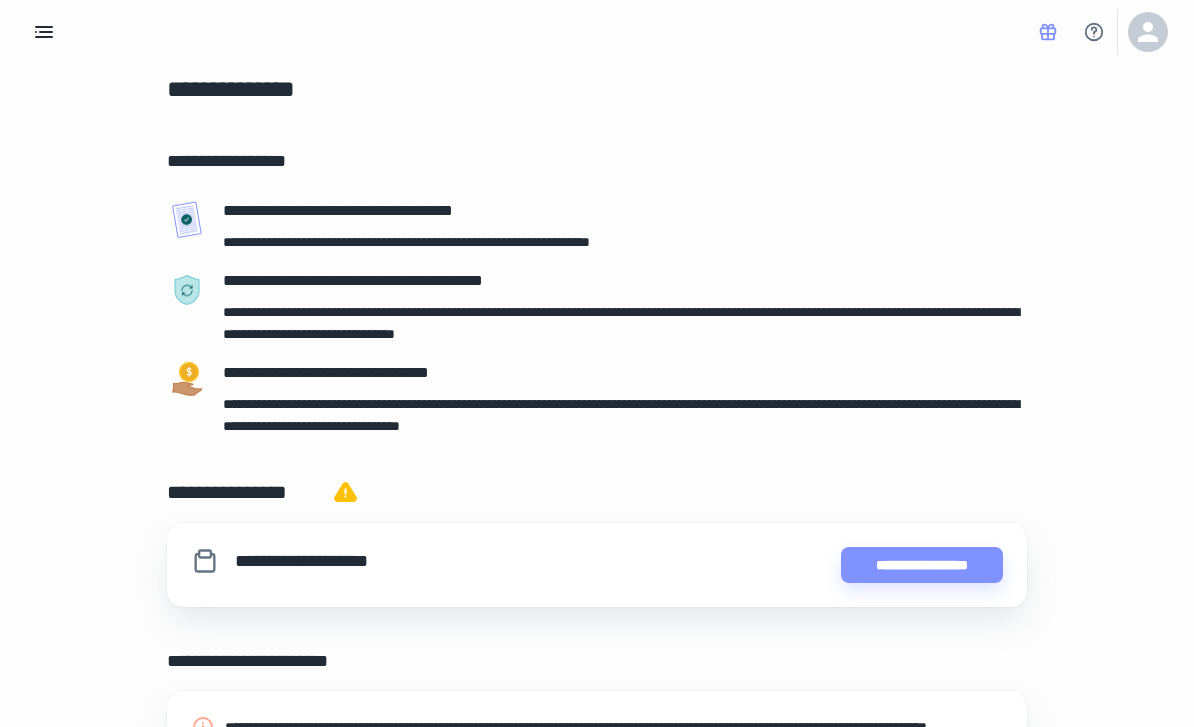 scroll, scrollTop: 0, scrollLeft: 0, axis: both 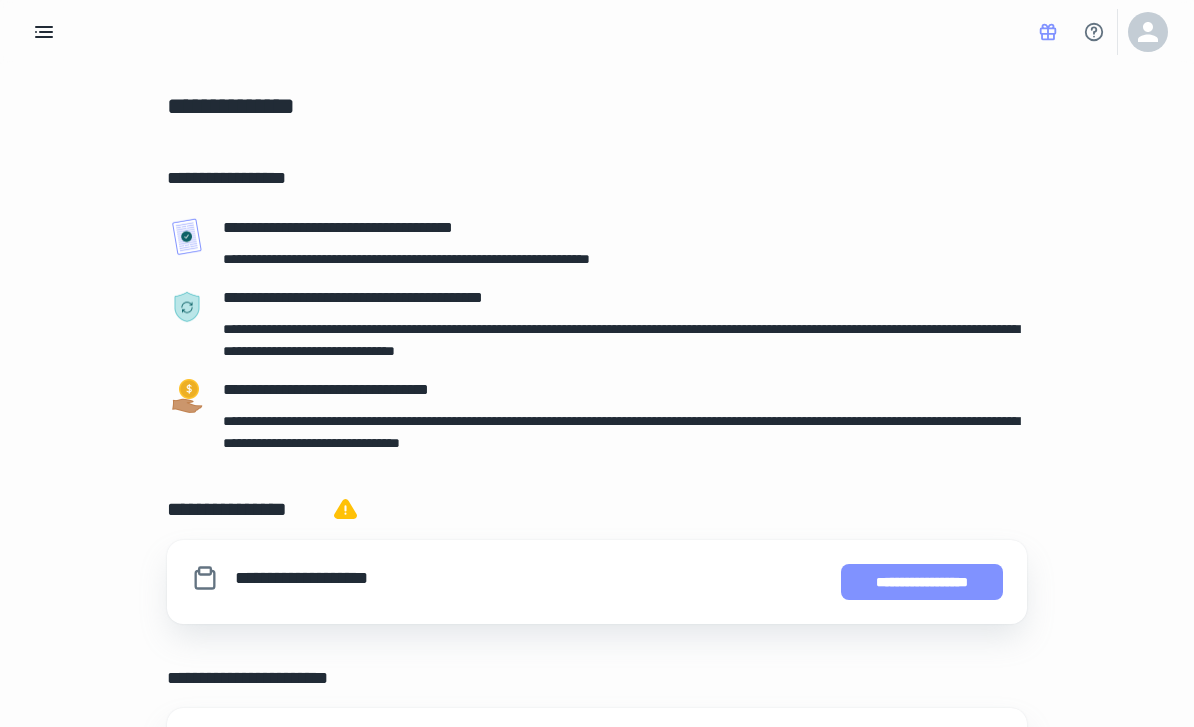 click on "**********" at bounding box center (922, 582) 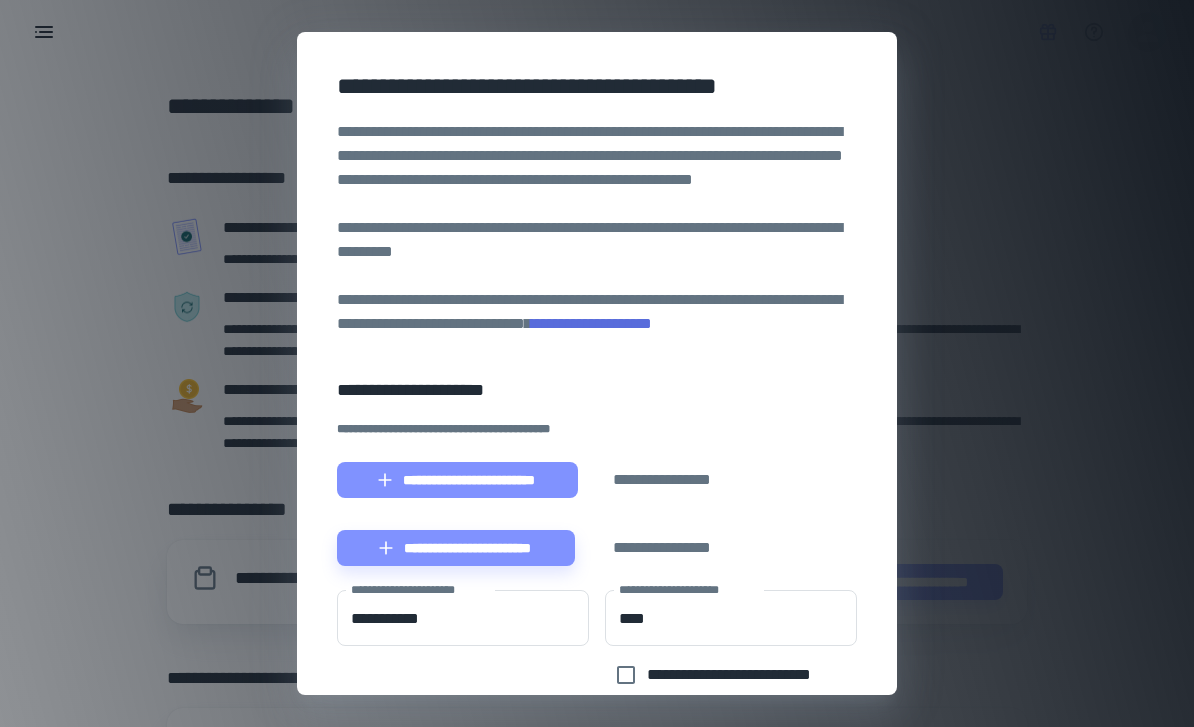 click on "**********" at bounding box center (457, 480) 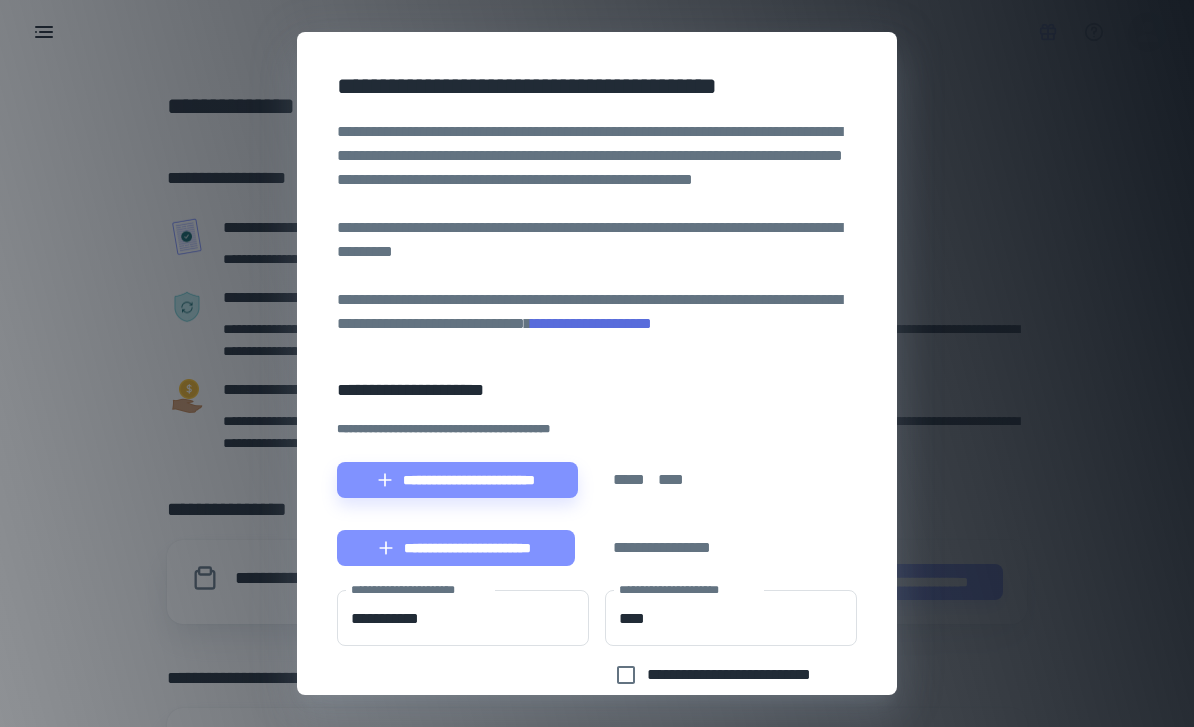click on "**********" at bounding box center [456, 548] 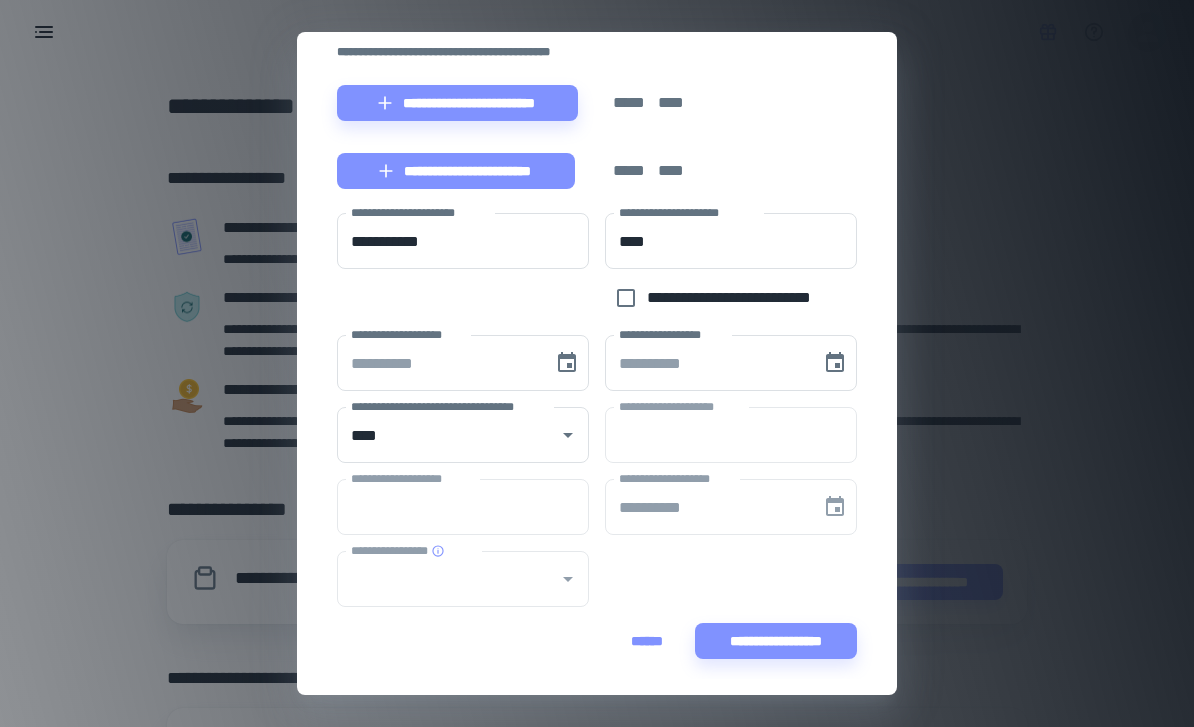 scroll, scrollTop: 377, scrollLeft: 0, axis: vertical 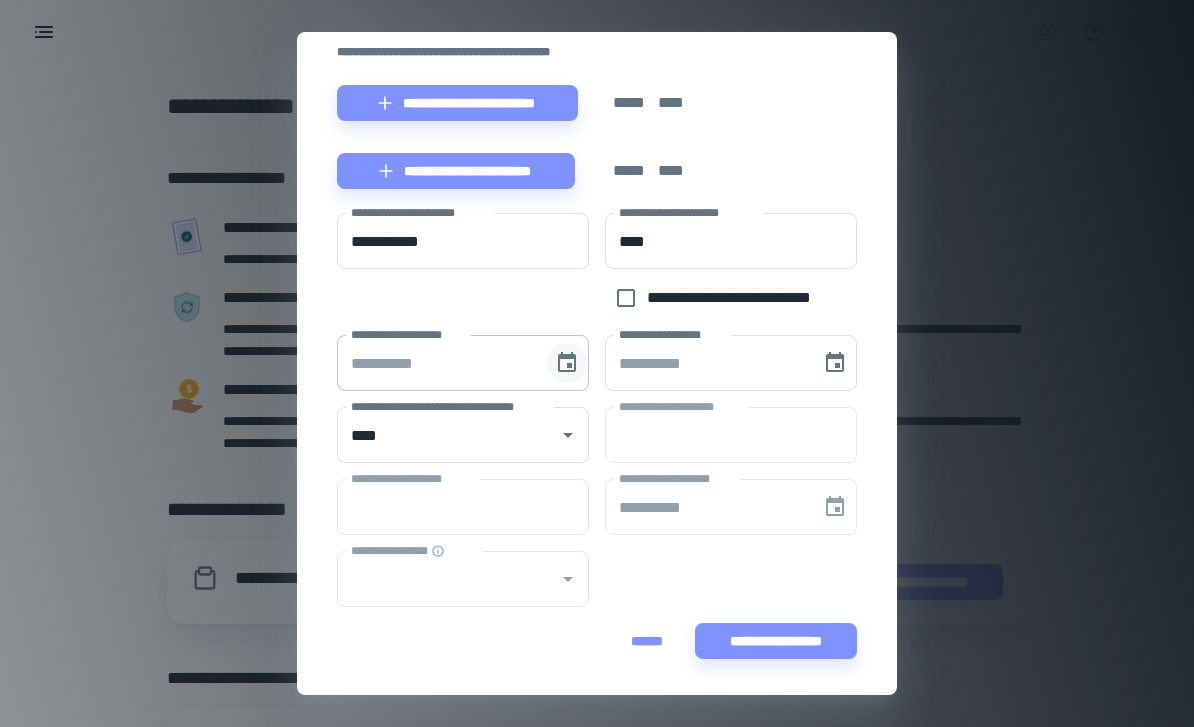 click 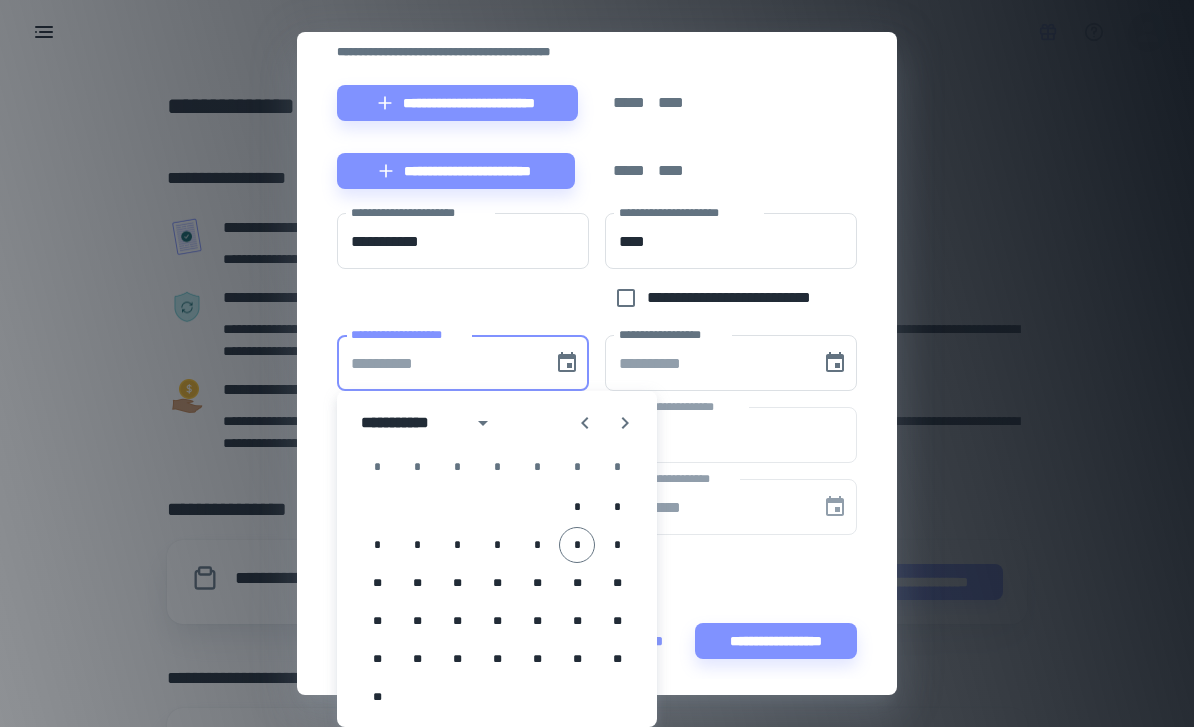 click on "**********" at bounding box center (410, 423) 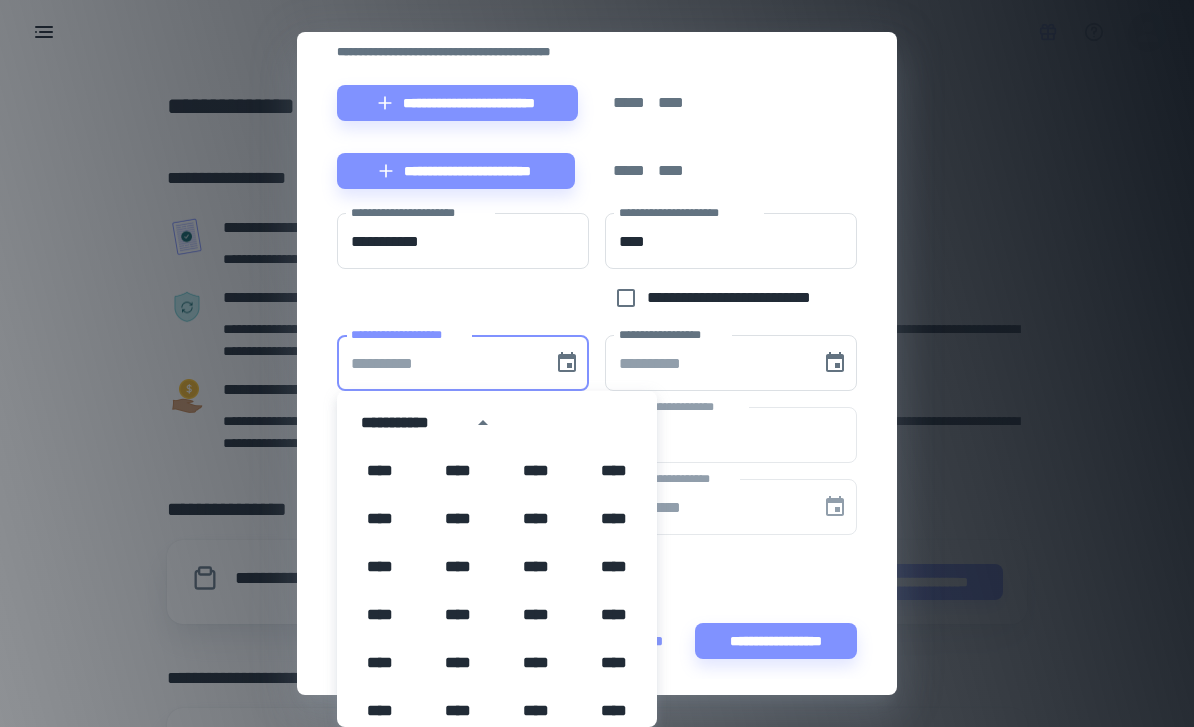 scroll, scrollTop: 1372, scrollLeft: 0, axis: vertical 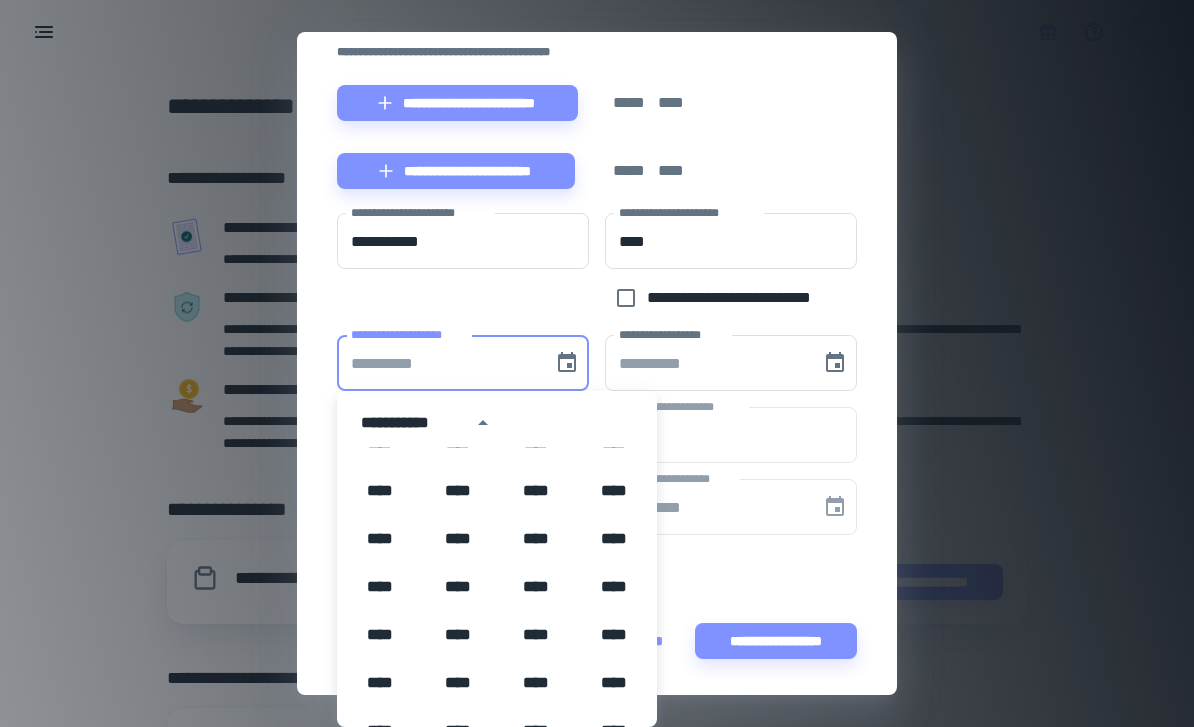 click on "**********" at bounding box center [410, 423] 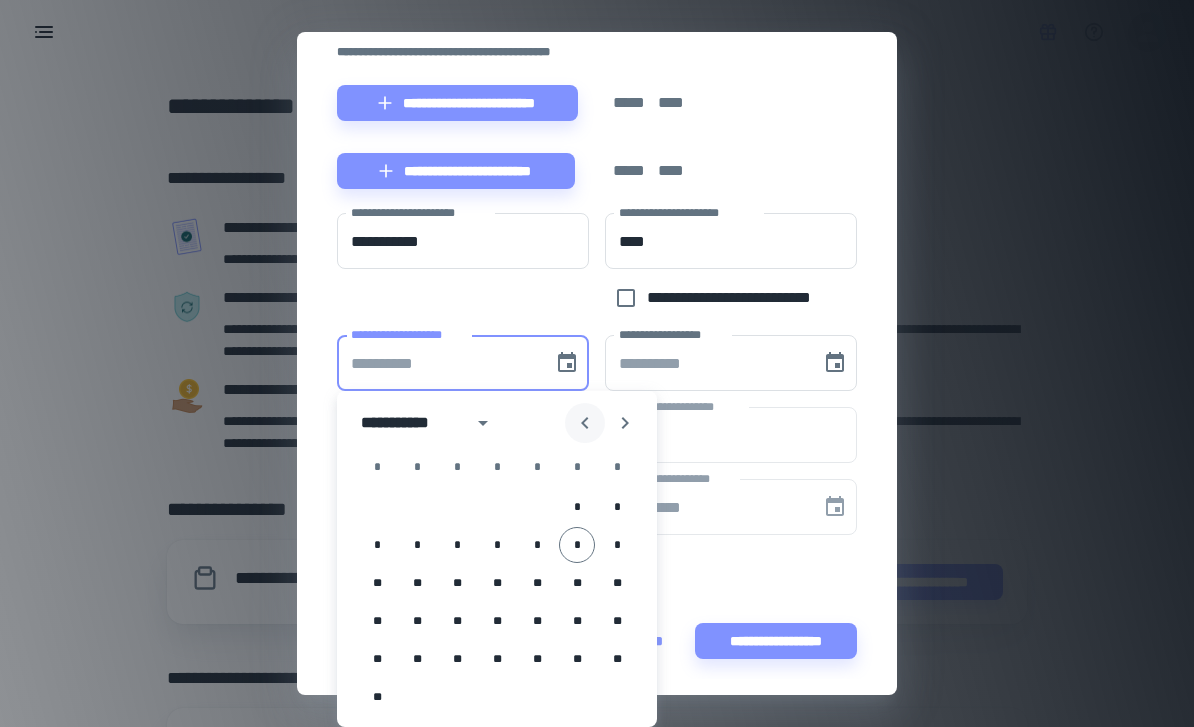 click 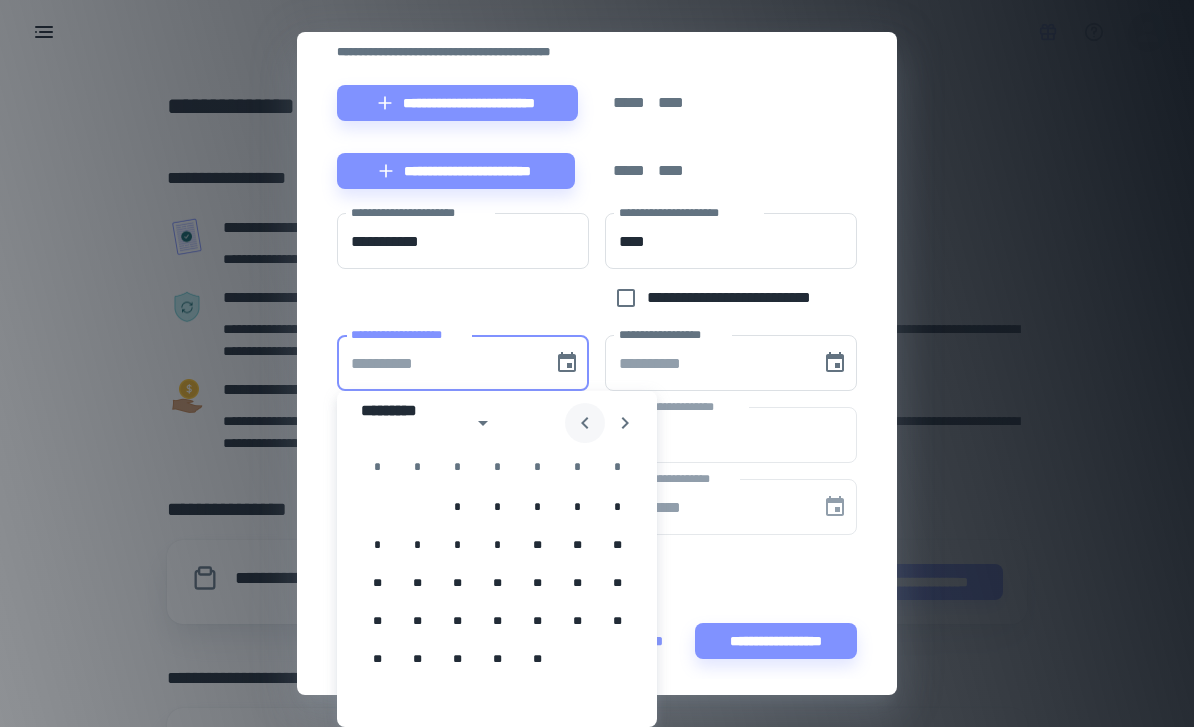 click 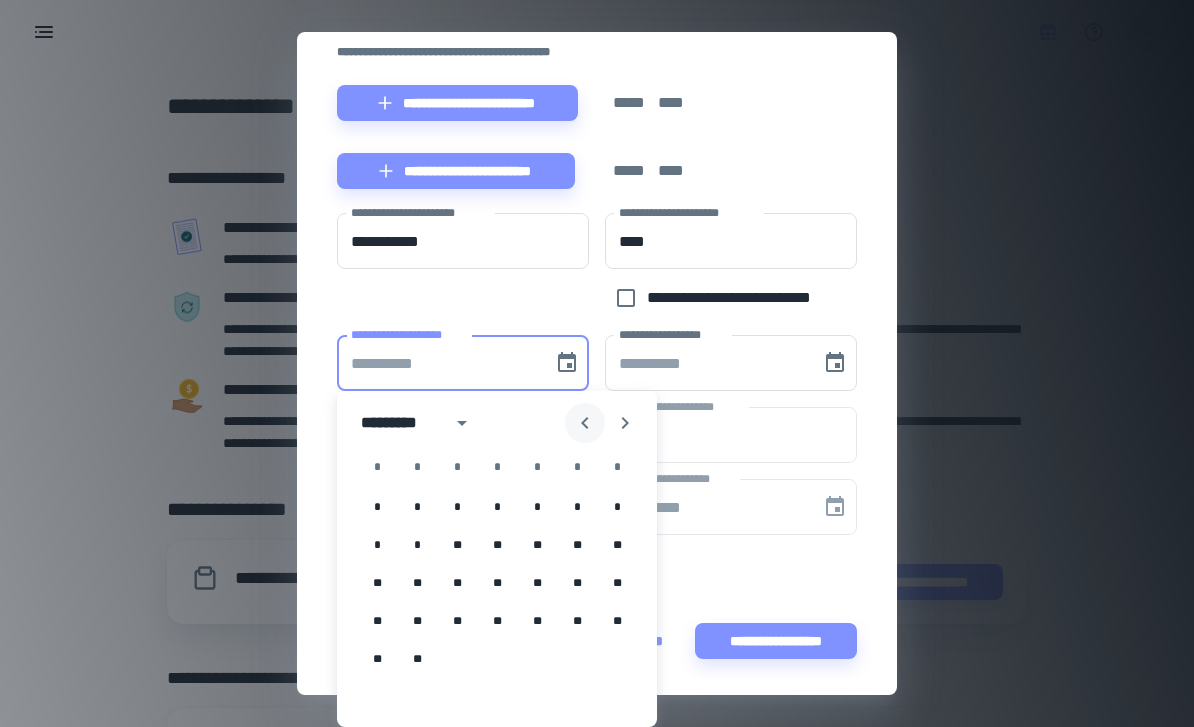 click at bounding box center (585, 423) 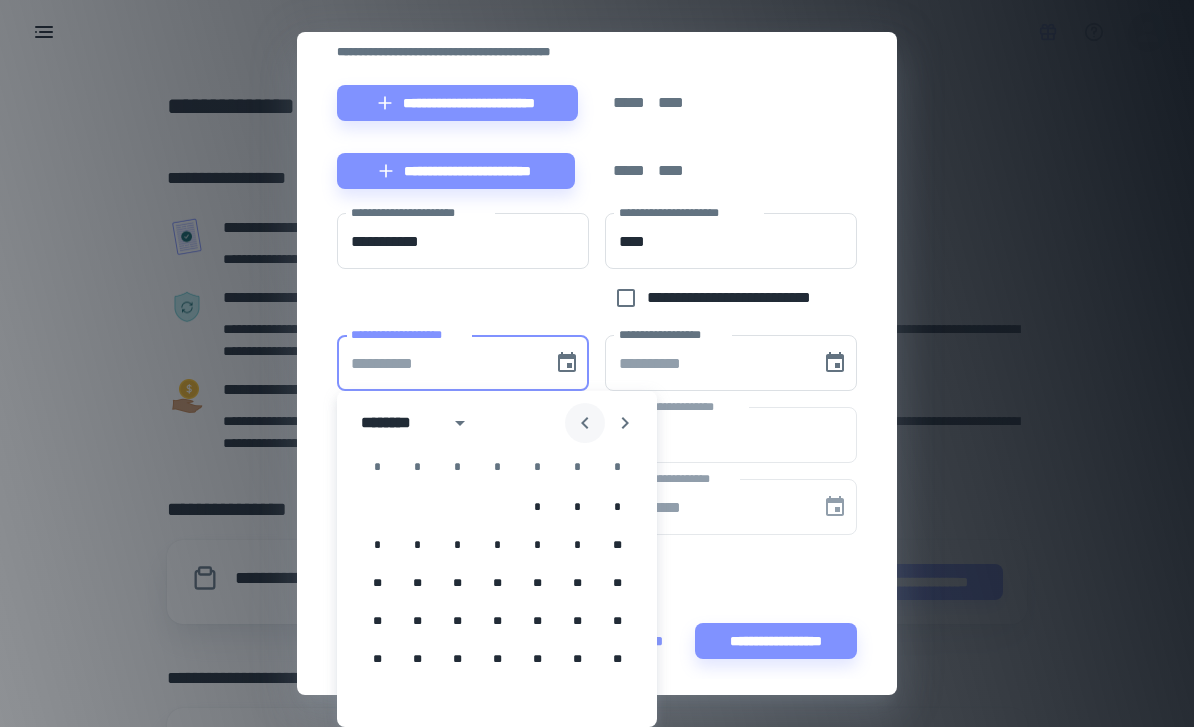 click at bounding box center [585, 423] 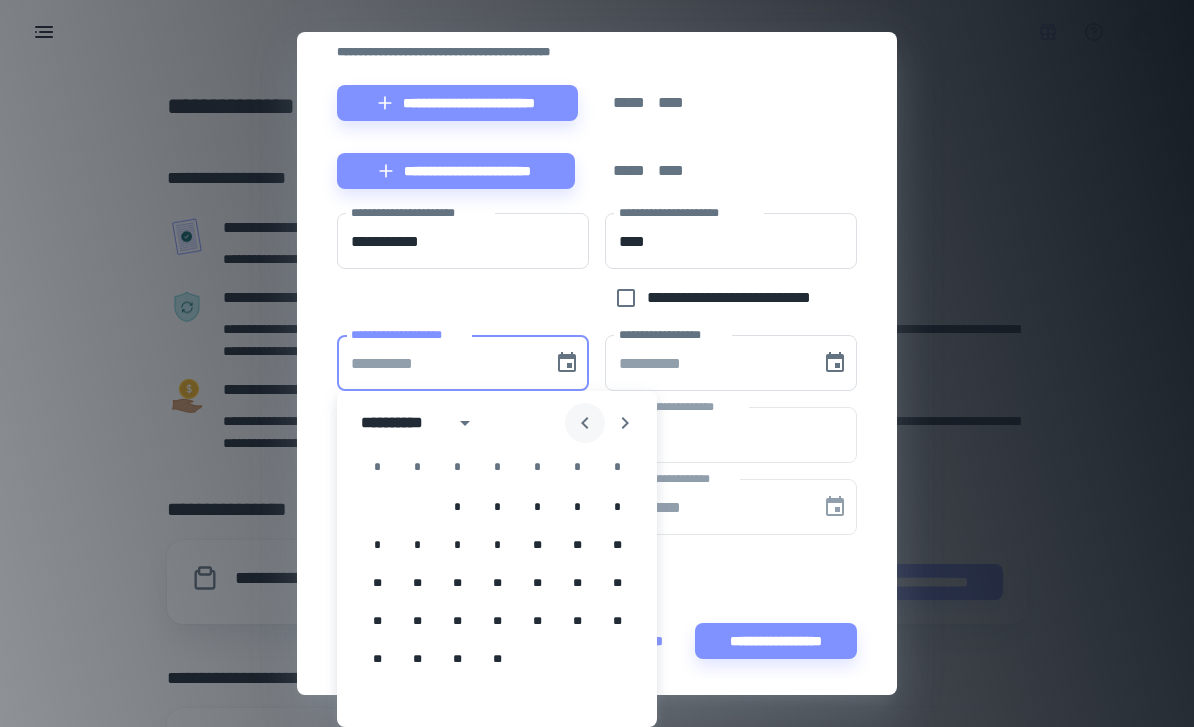 click at bounding box center (585, 423) 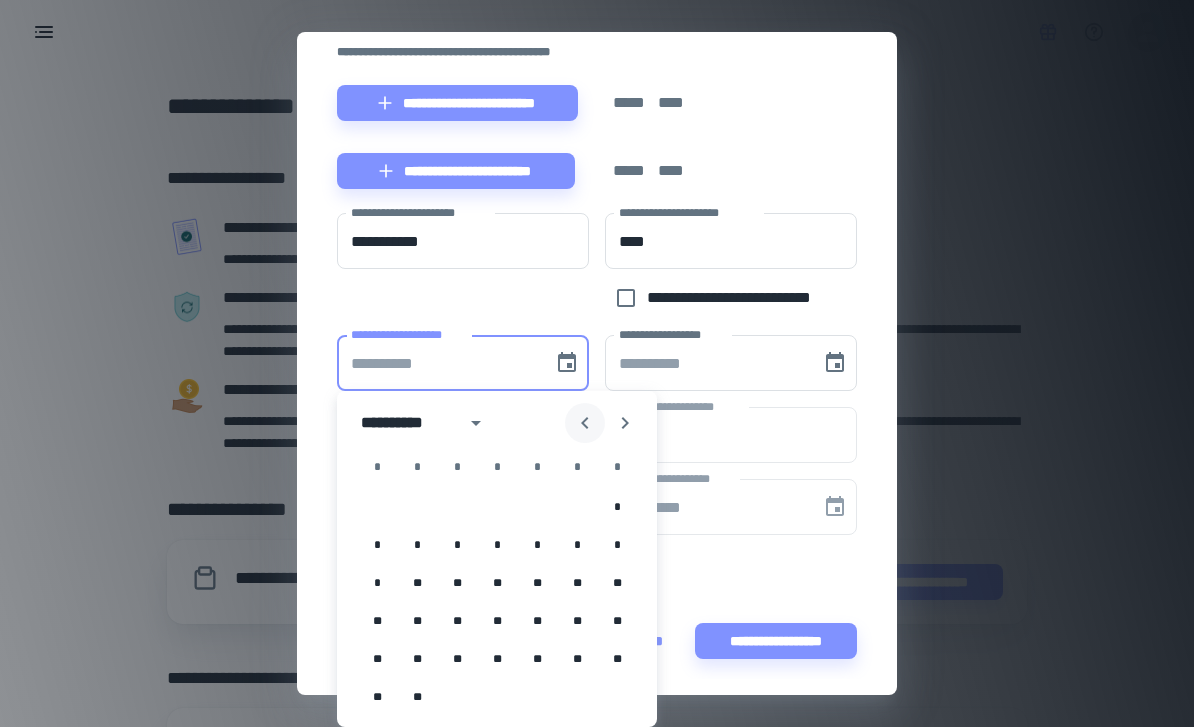 click at bounding box center [585, 423] 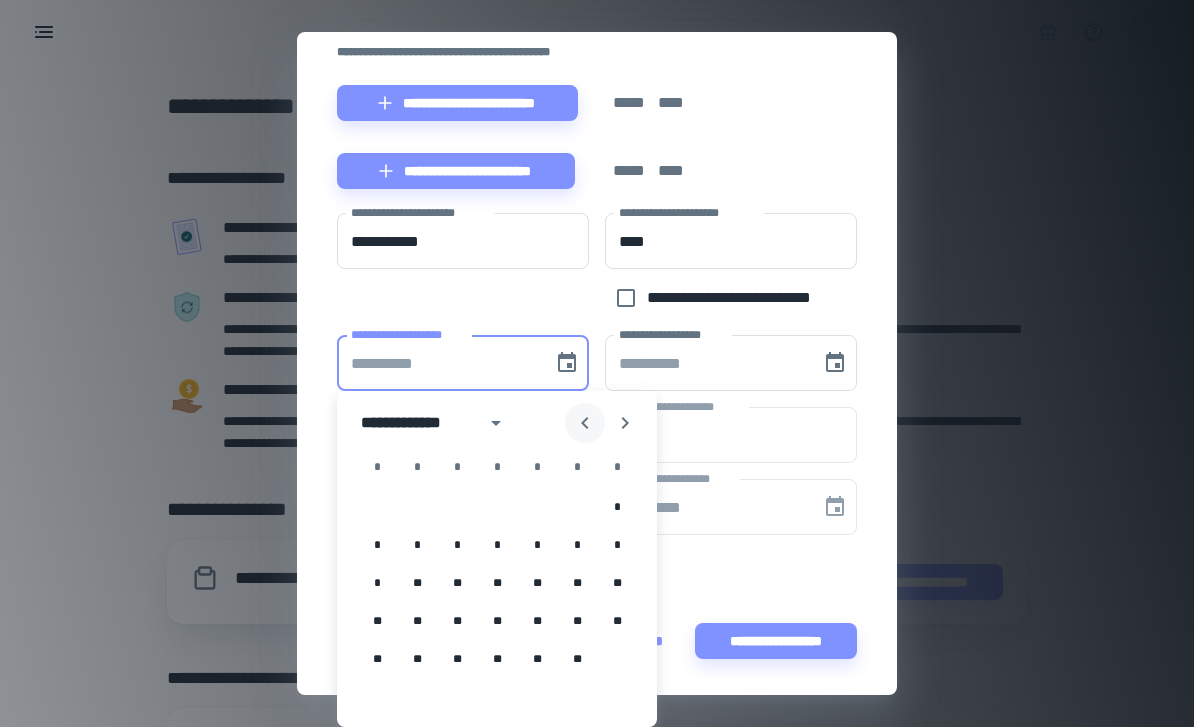 click 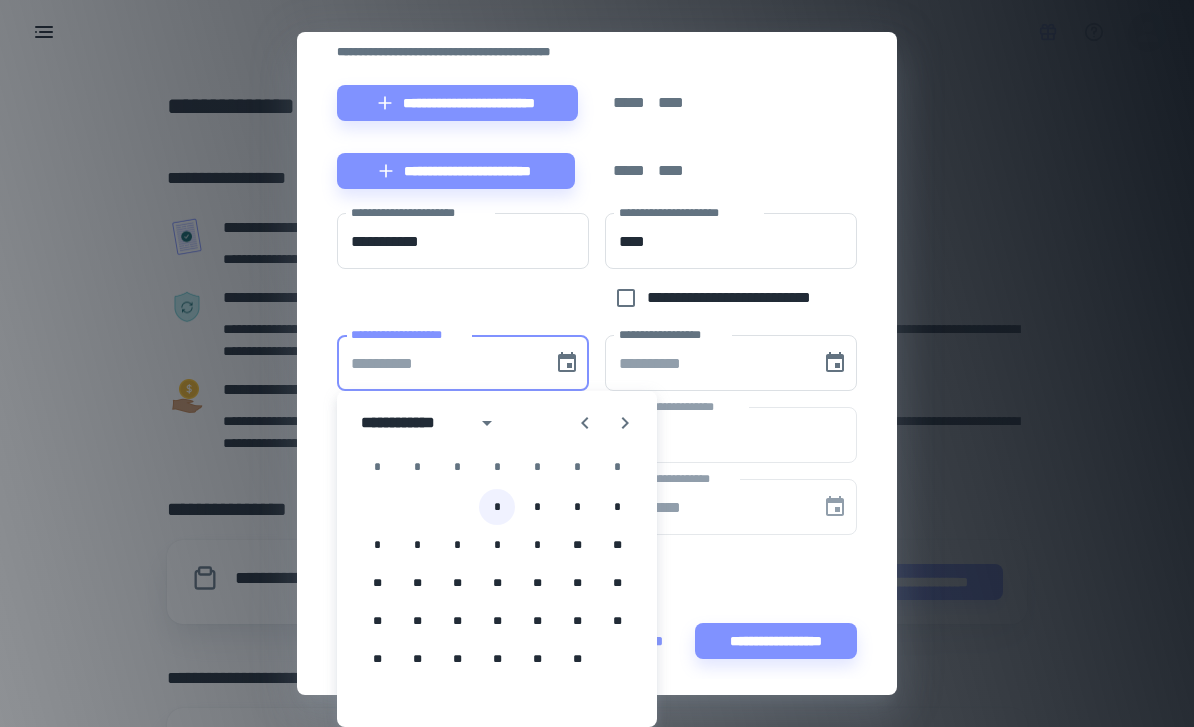 click on "*" at bounding box center (497, 507) 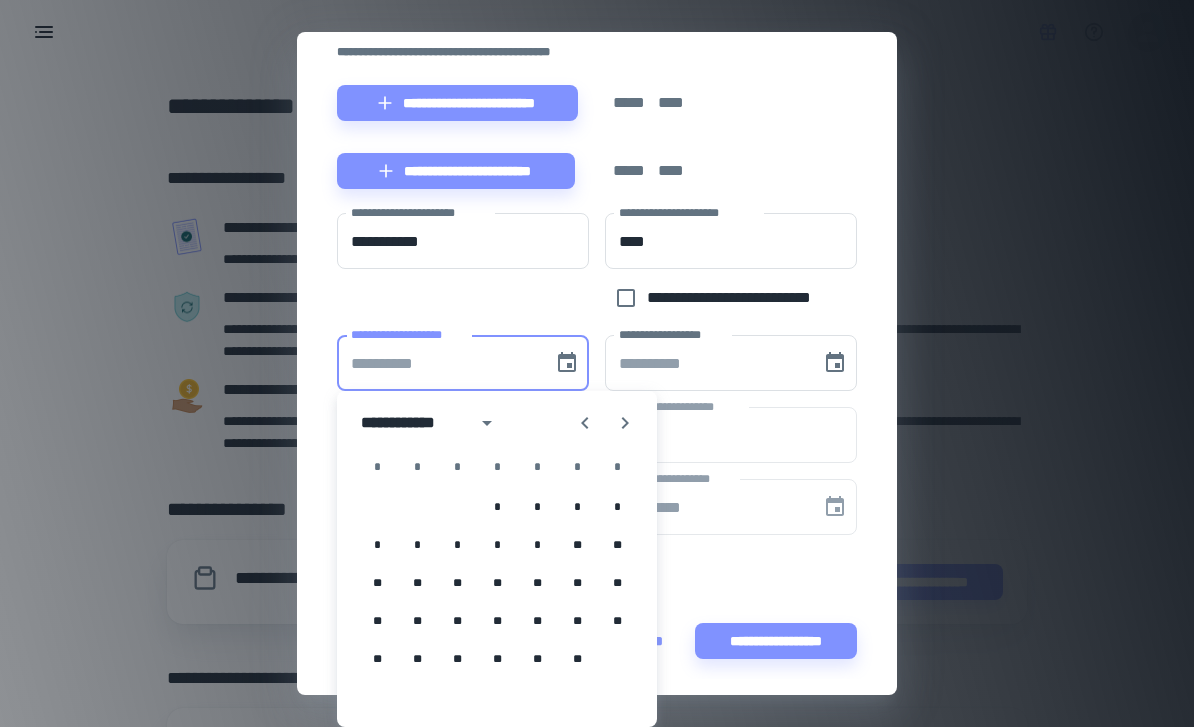 type on "**********" 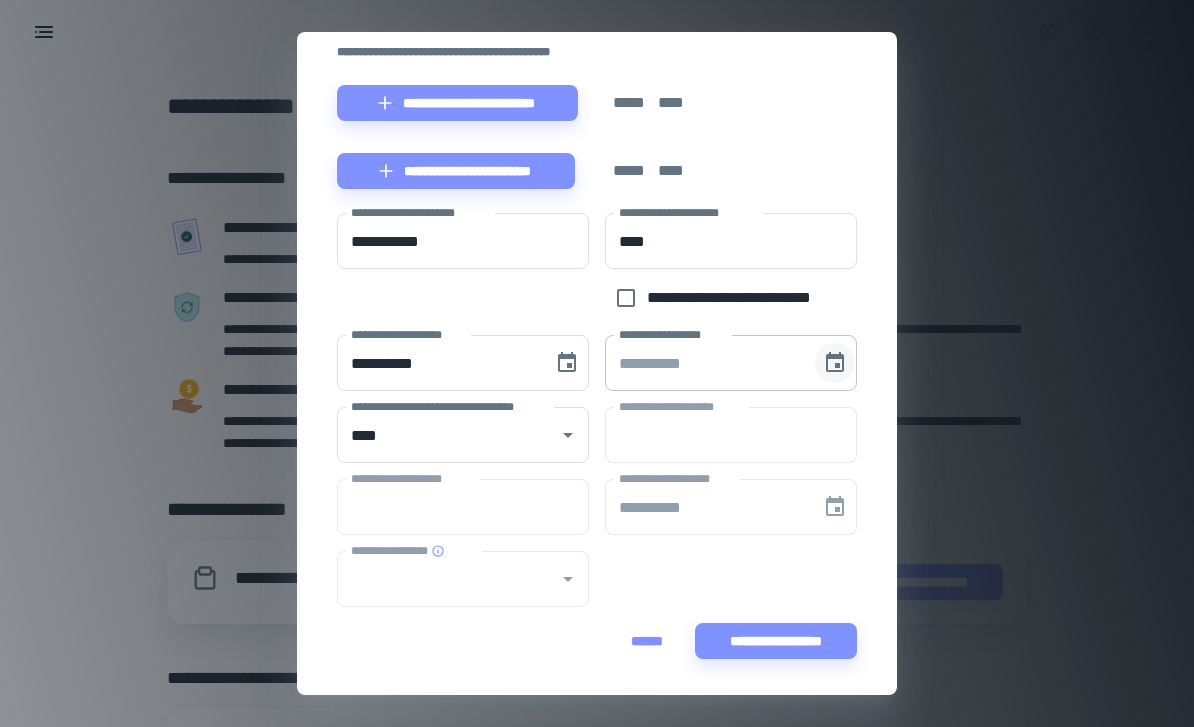 click 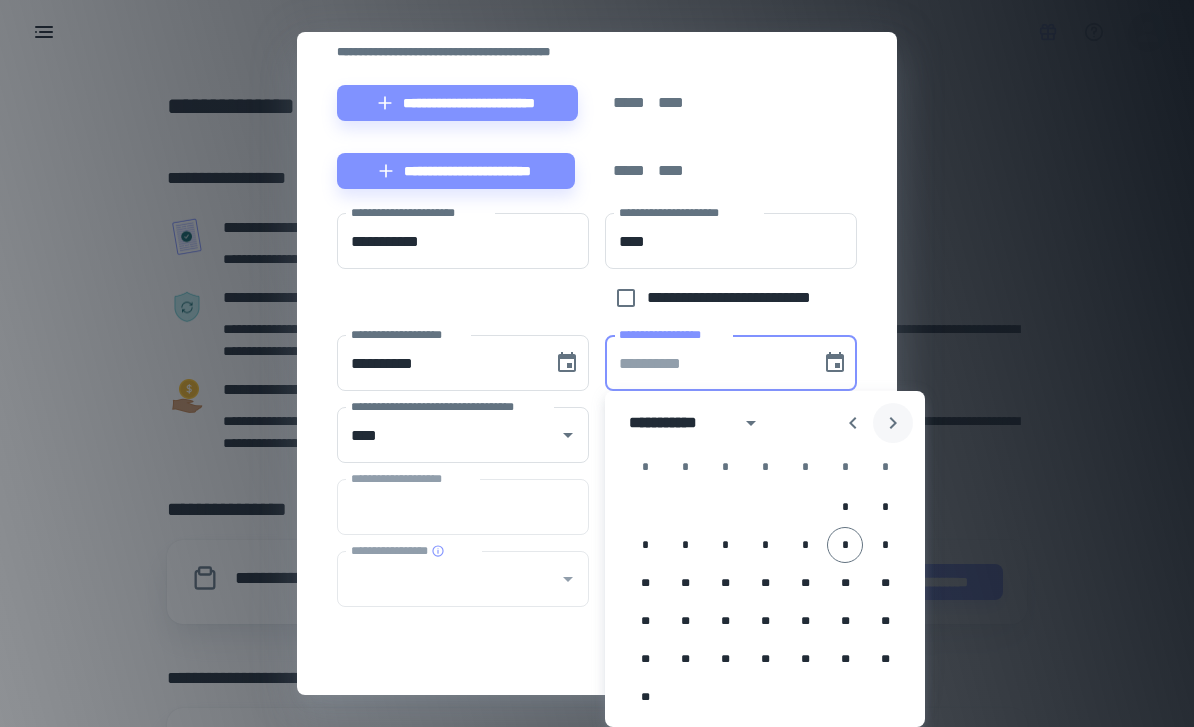 click 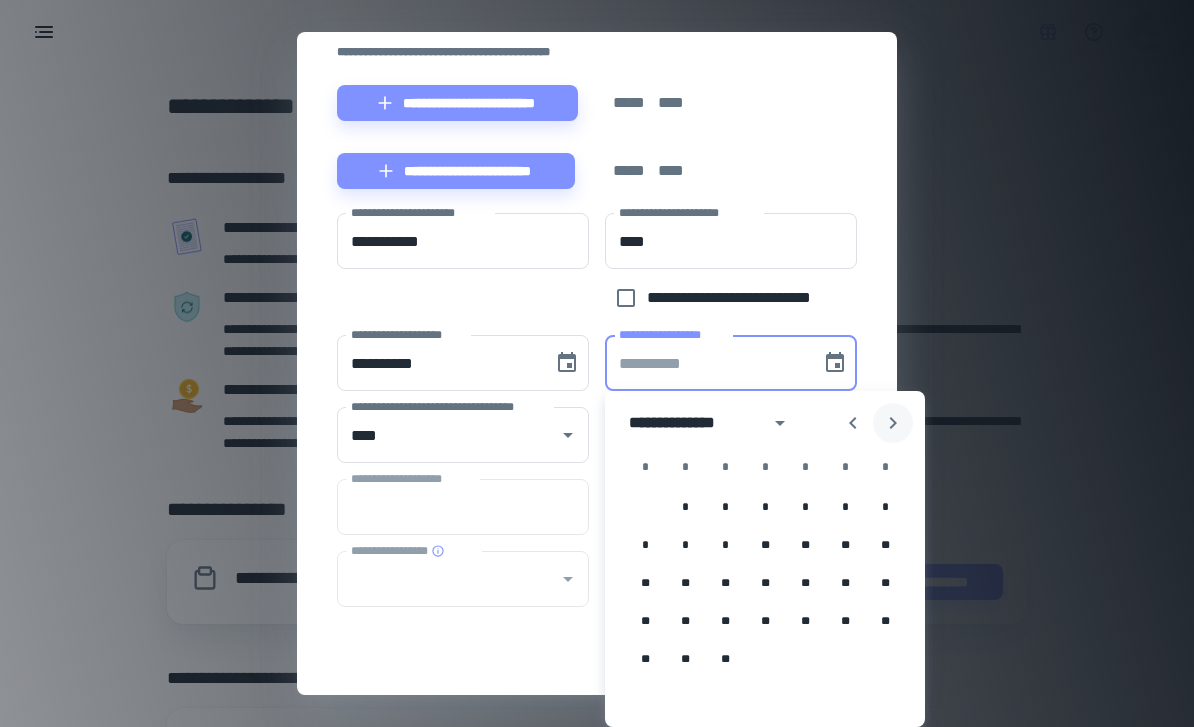 click 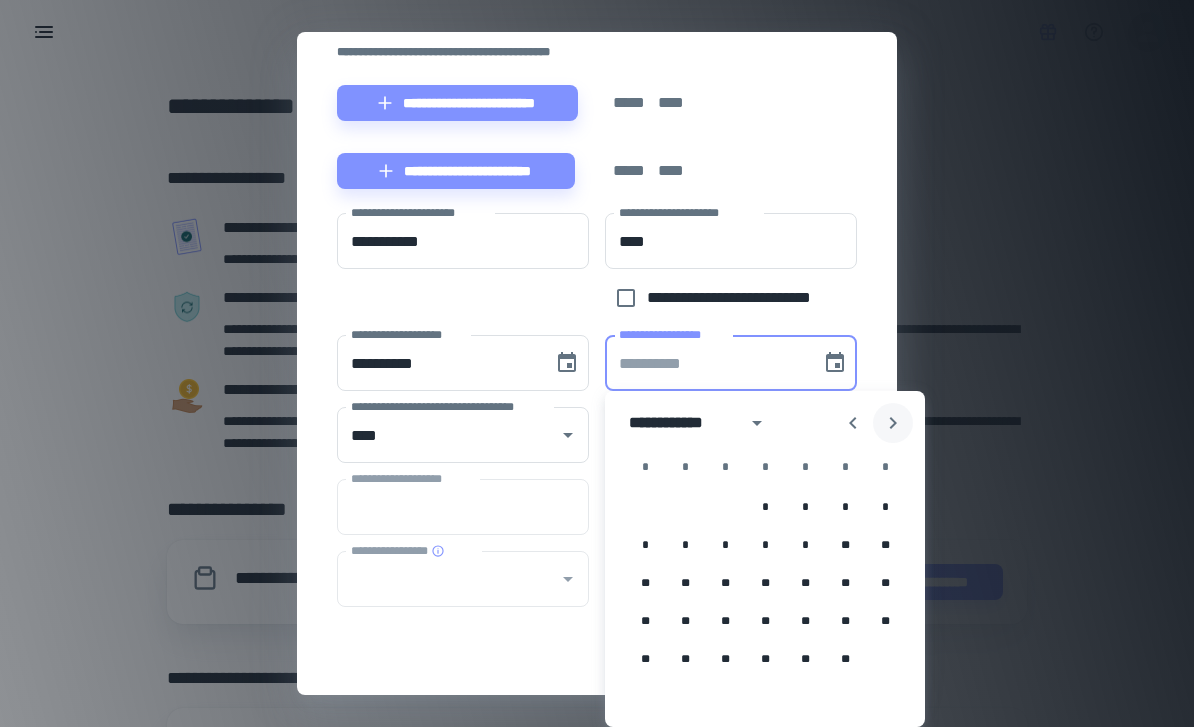 click 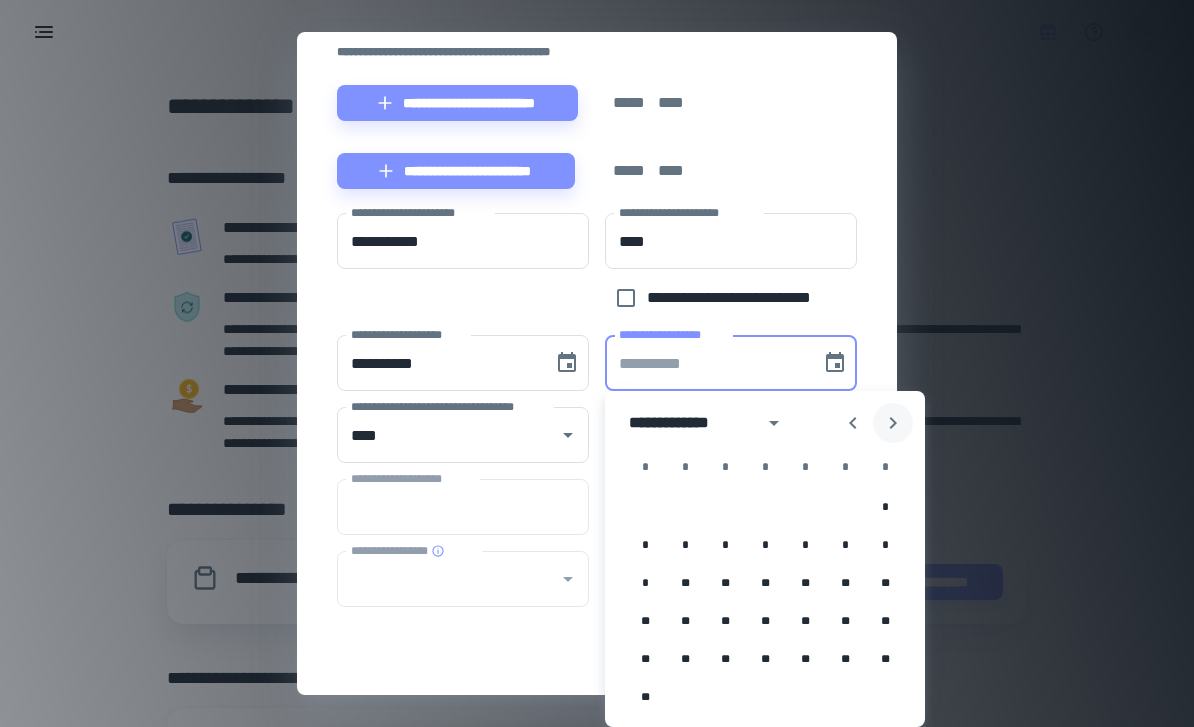 click 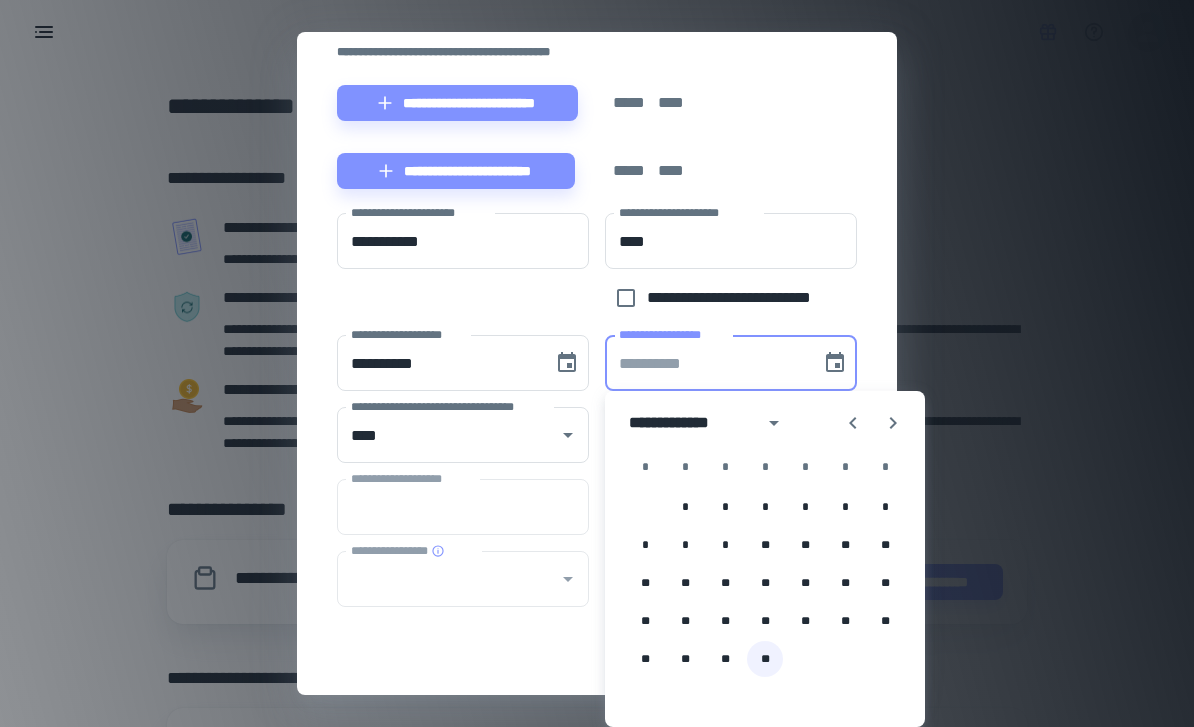 click on "**" at bounding box center [765, 659] 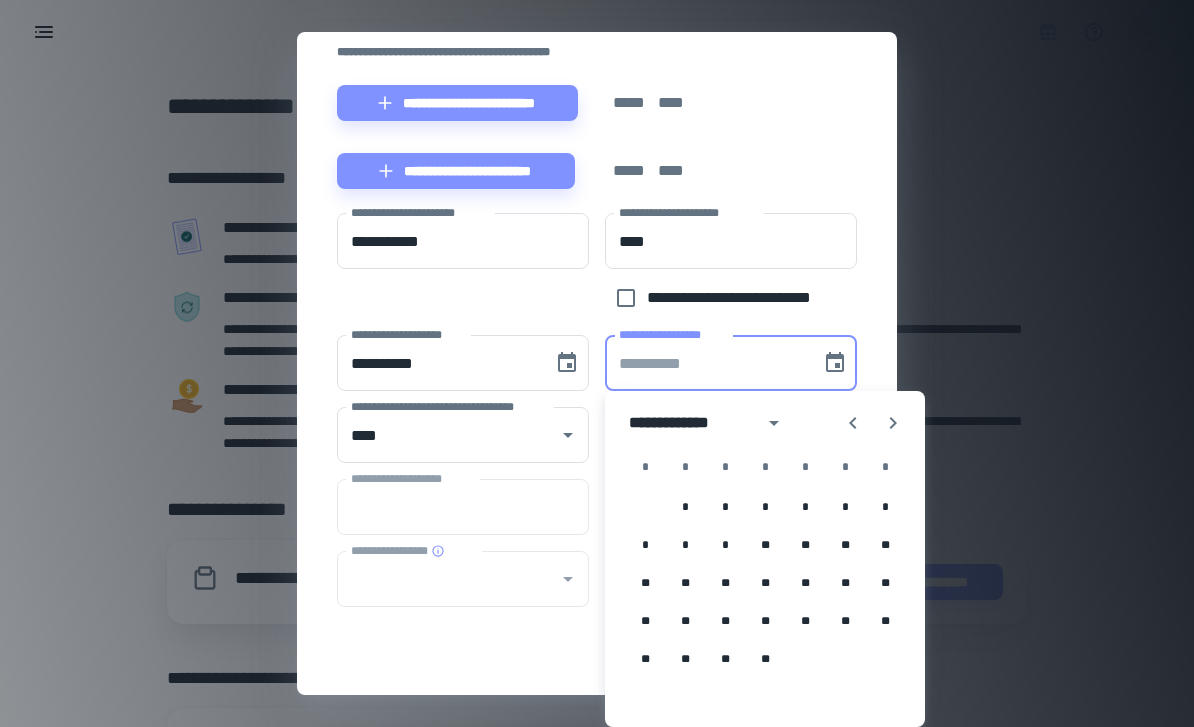 type on "**********" 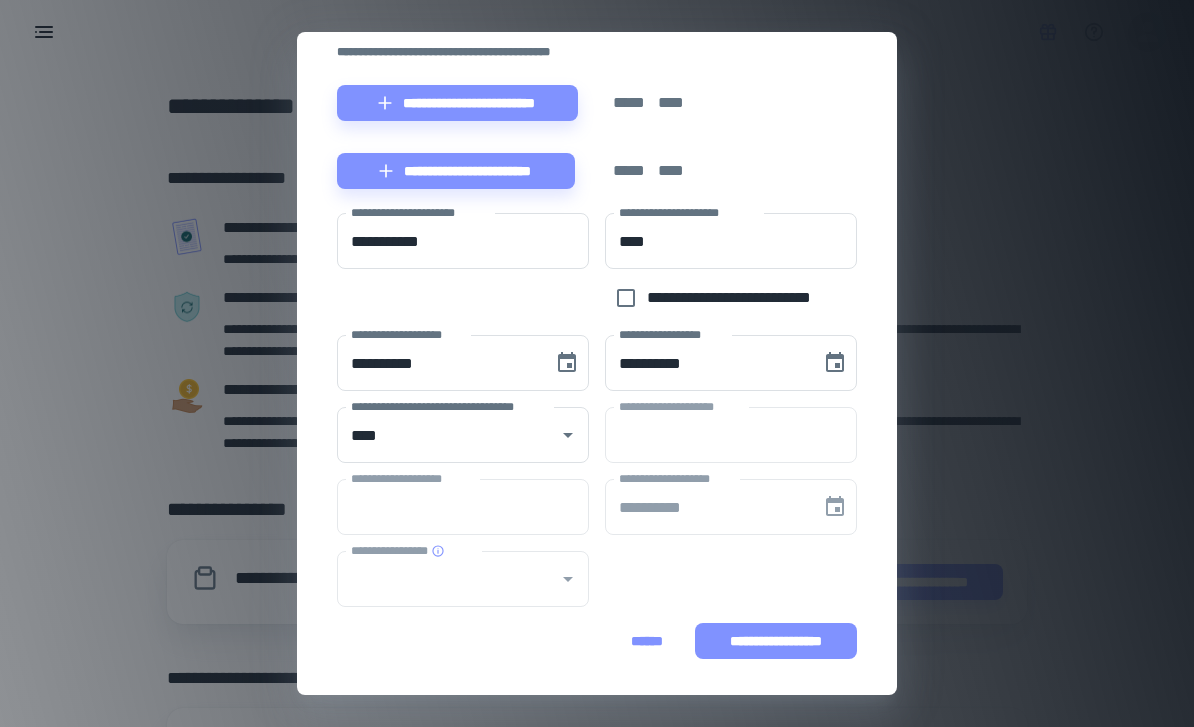 click on "**********" at bounding box center [776, 641] 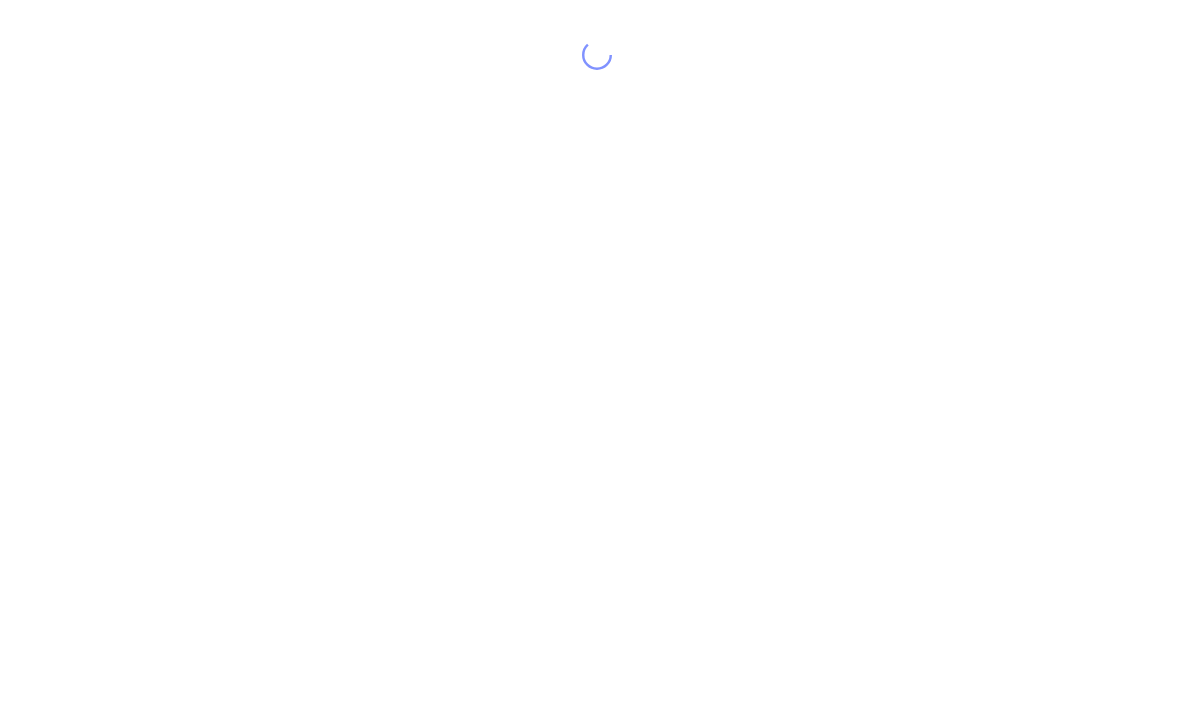 scroll, scrollTop: 0, scrollLeft: 0, axis: both 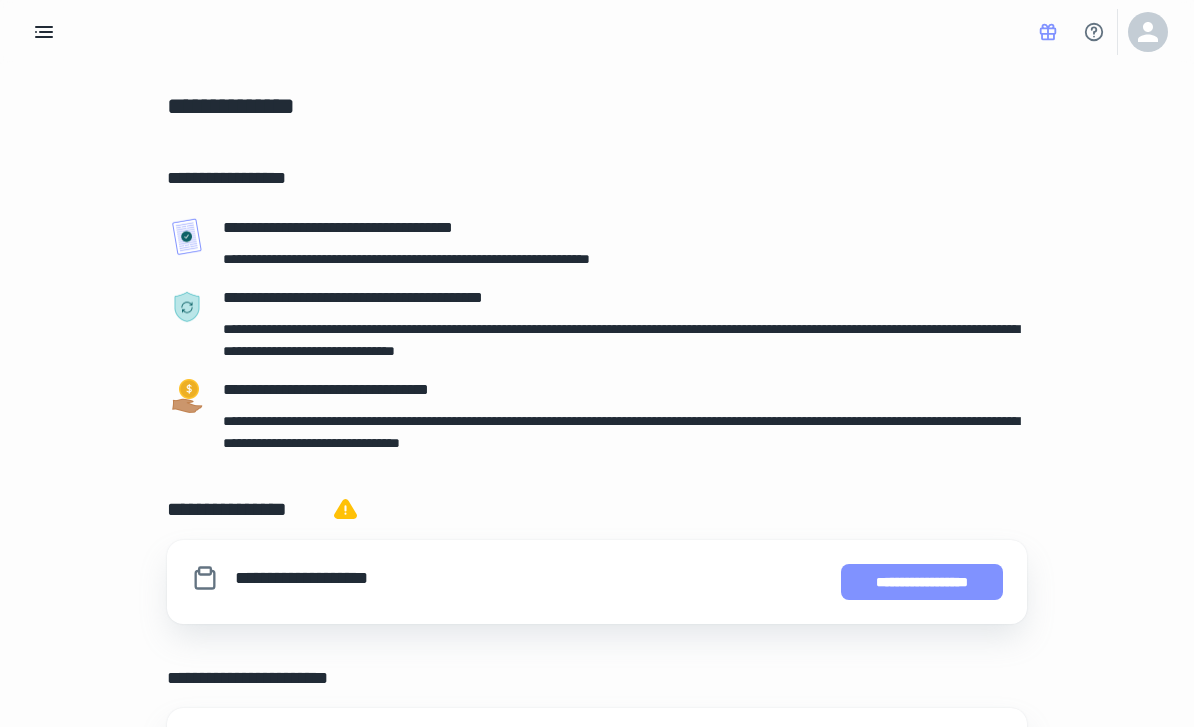 click on "**********" at bounding box center [922, 582] 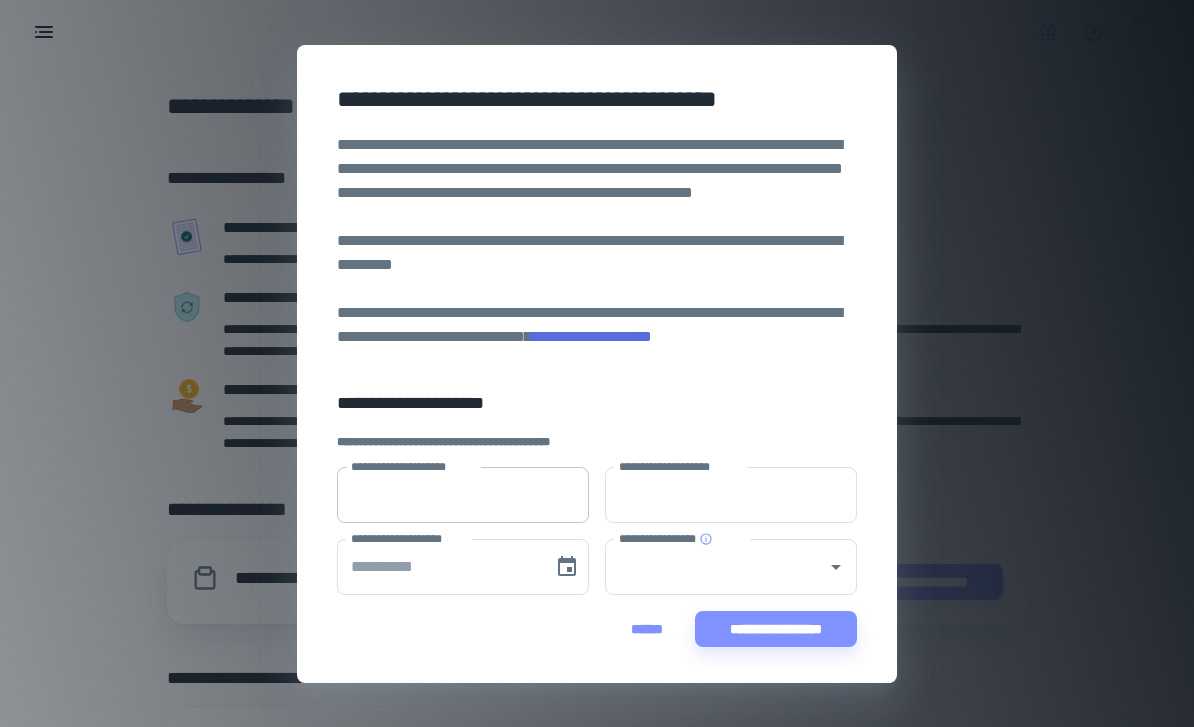 click on "**********" at bounding box center [463, 495] 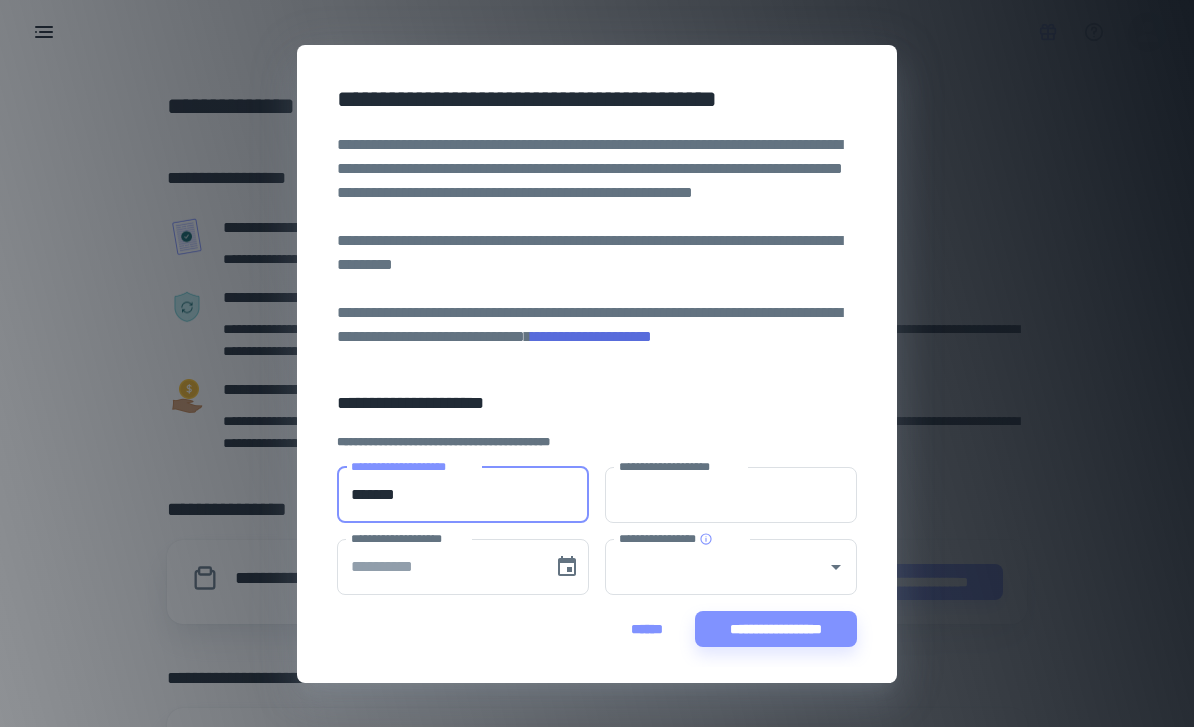 type on "*******" 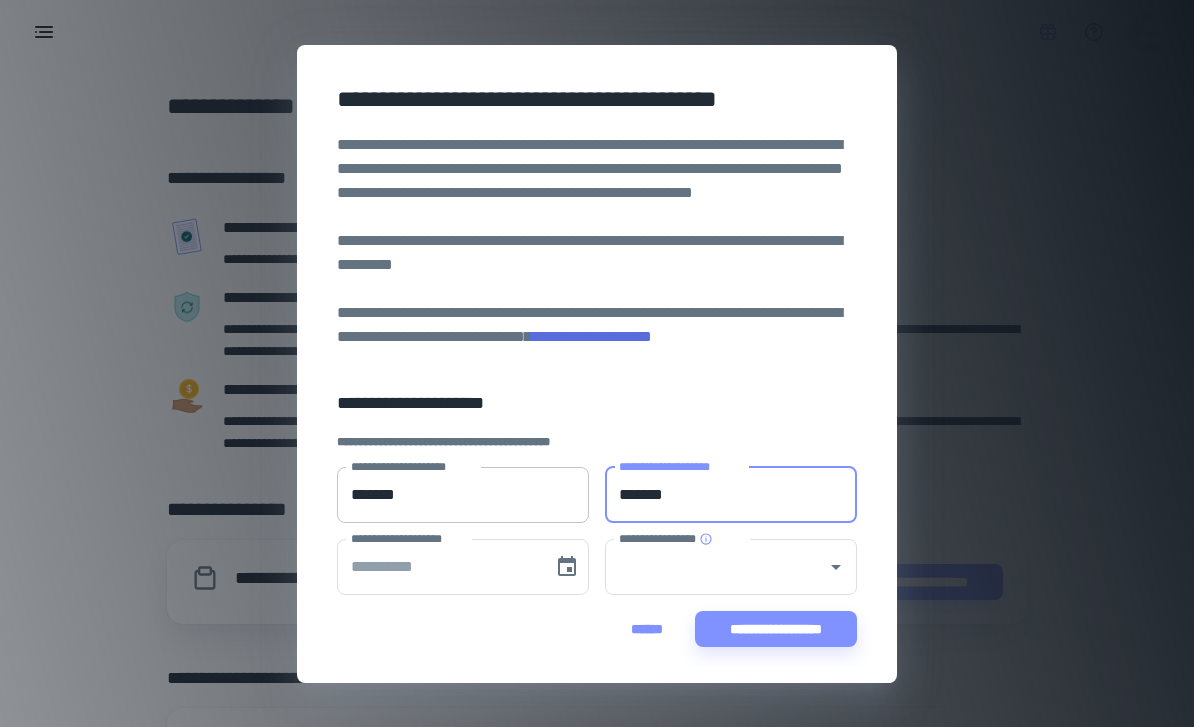 type on "*******" 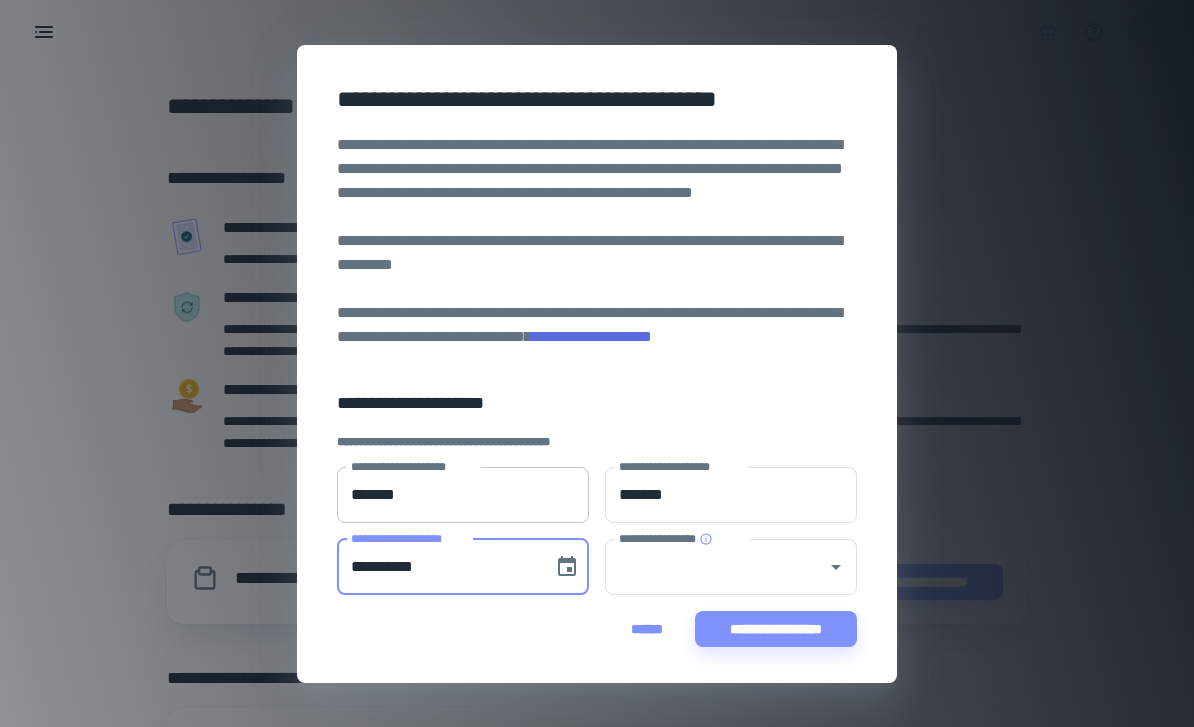 type on "**********" 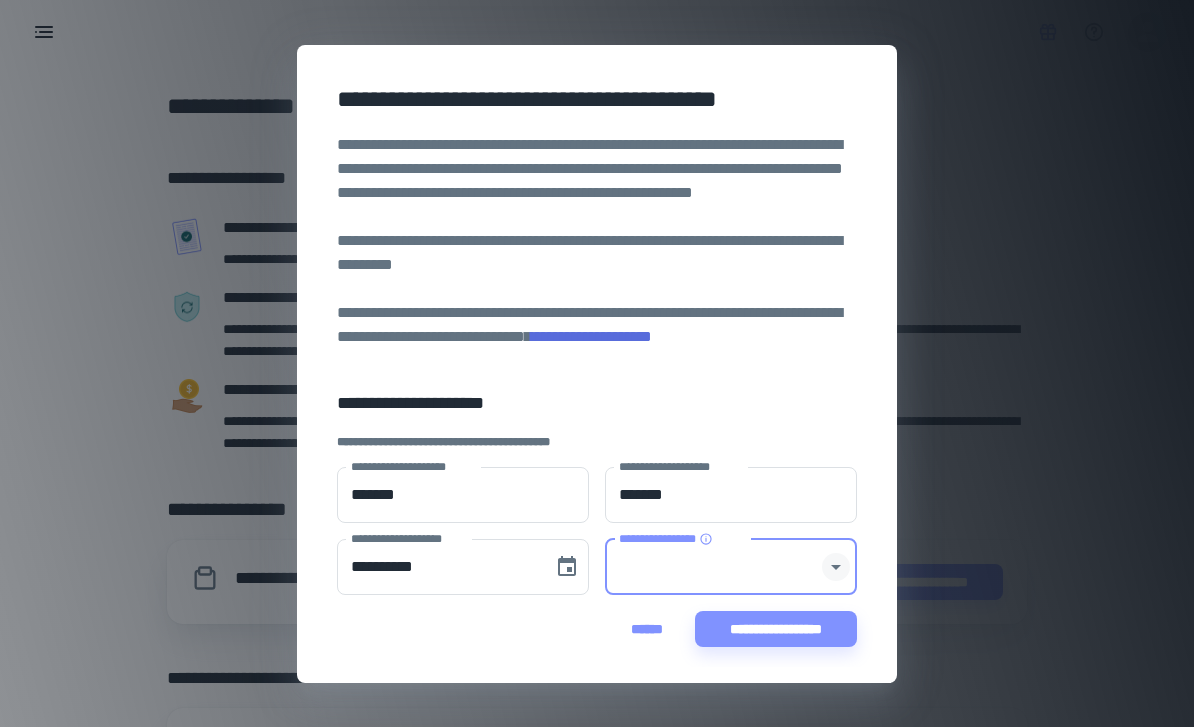 click 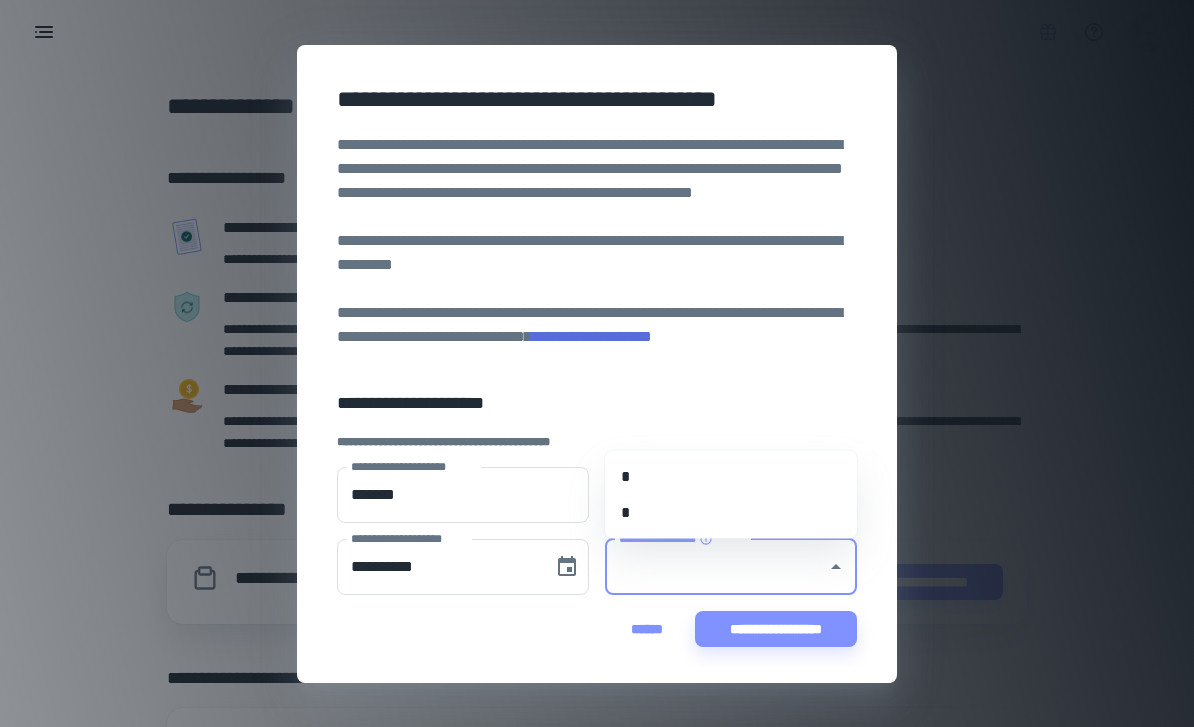 click on "*" at bounding box center (731, 477) 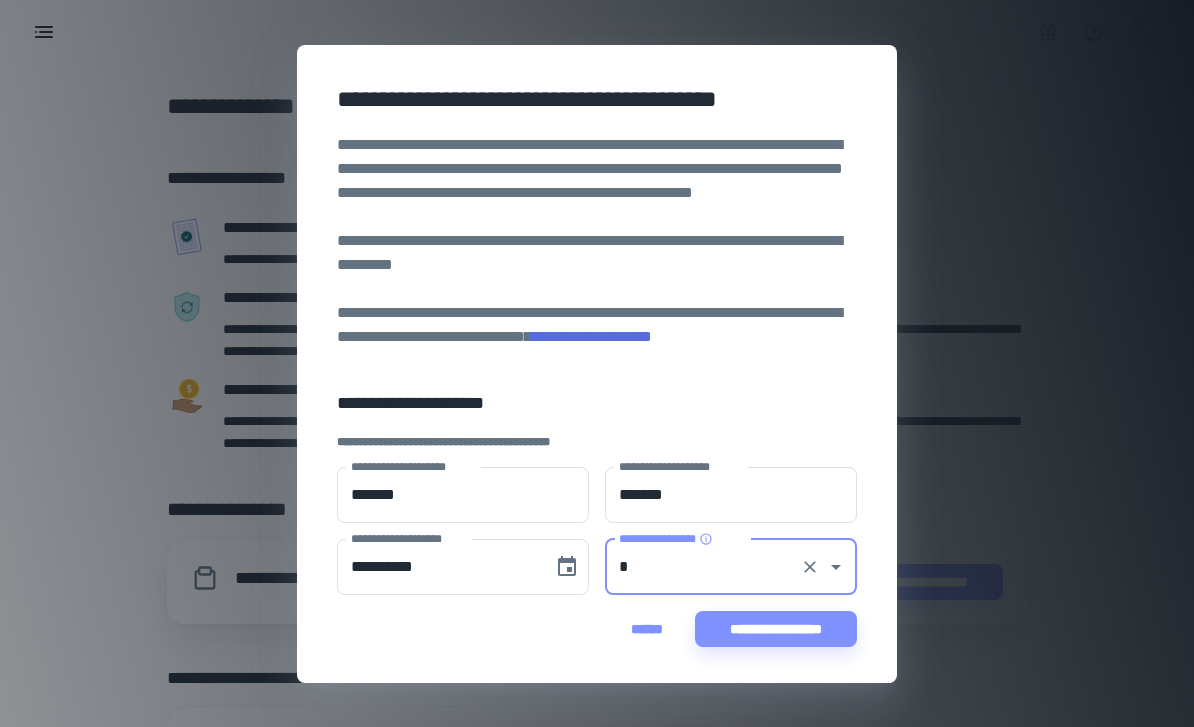 click on "**********" at bounding box center [597, 363] 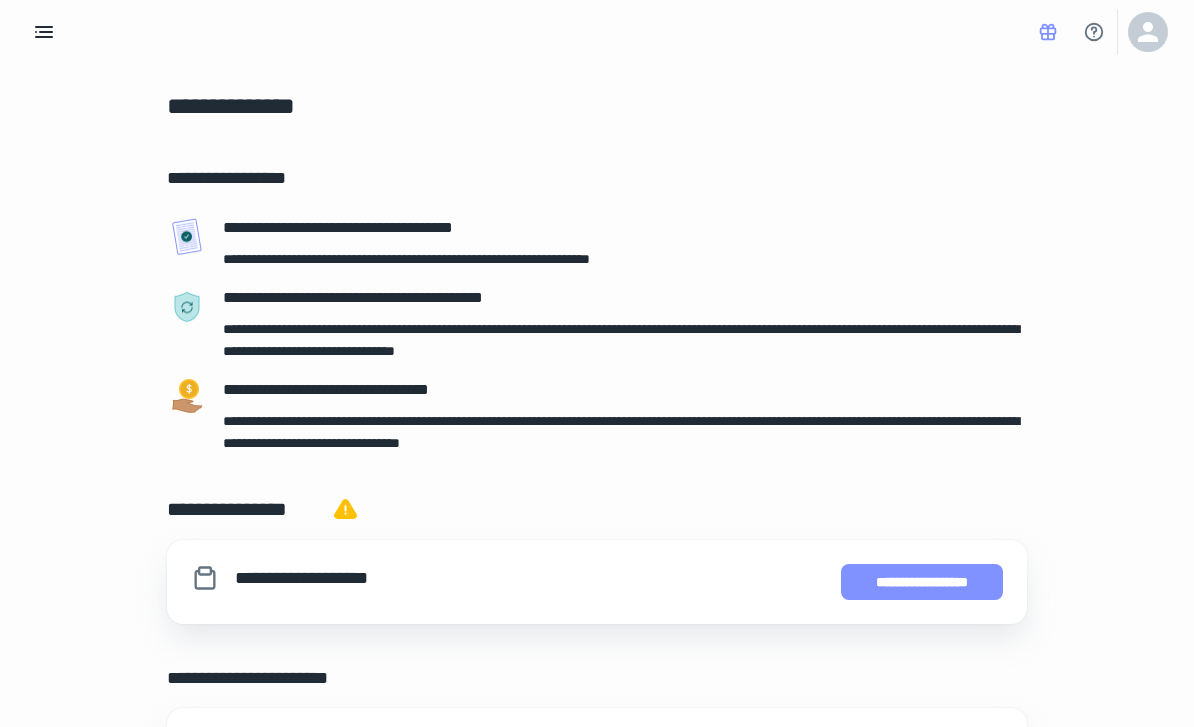 click on "**********" at bounding box center (922, 582) 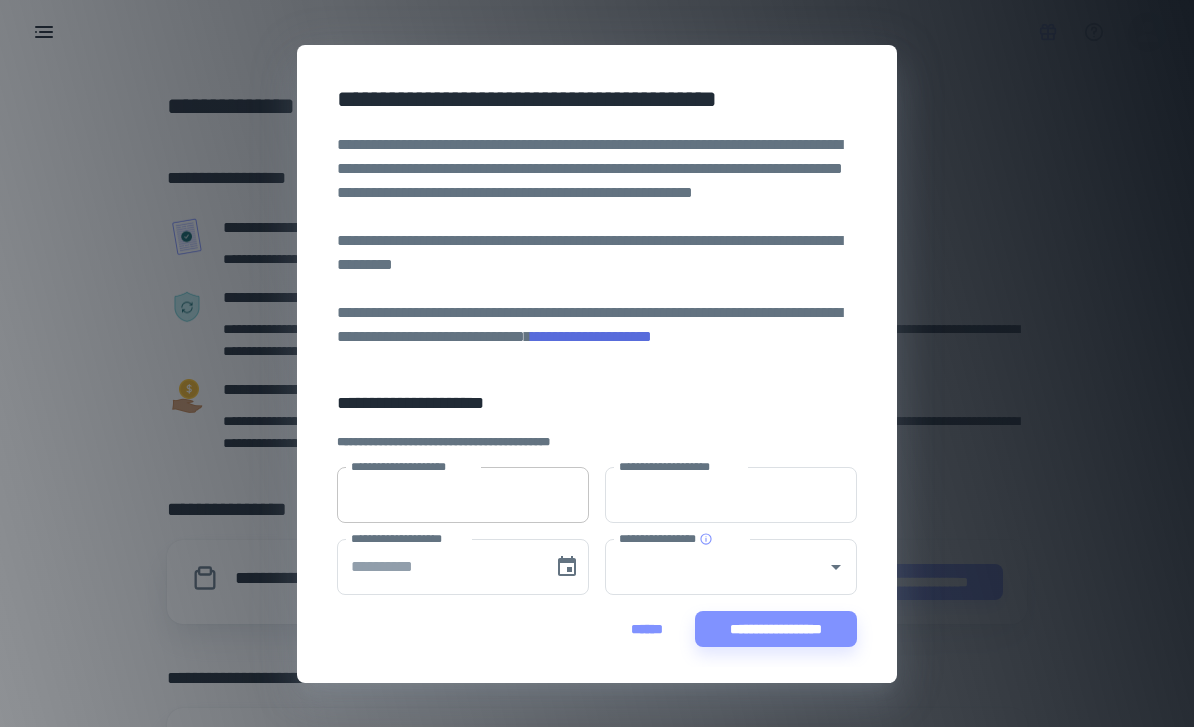 click on "**********" at bounding box center [463, 495] 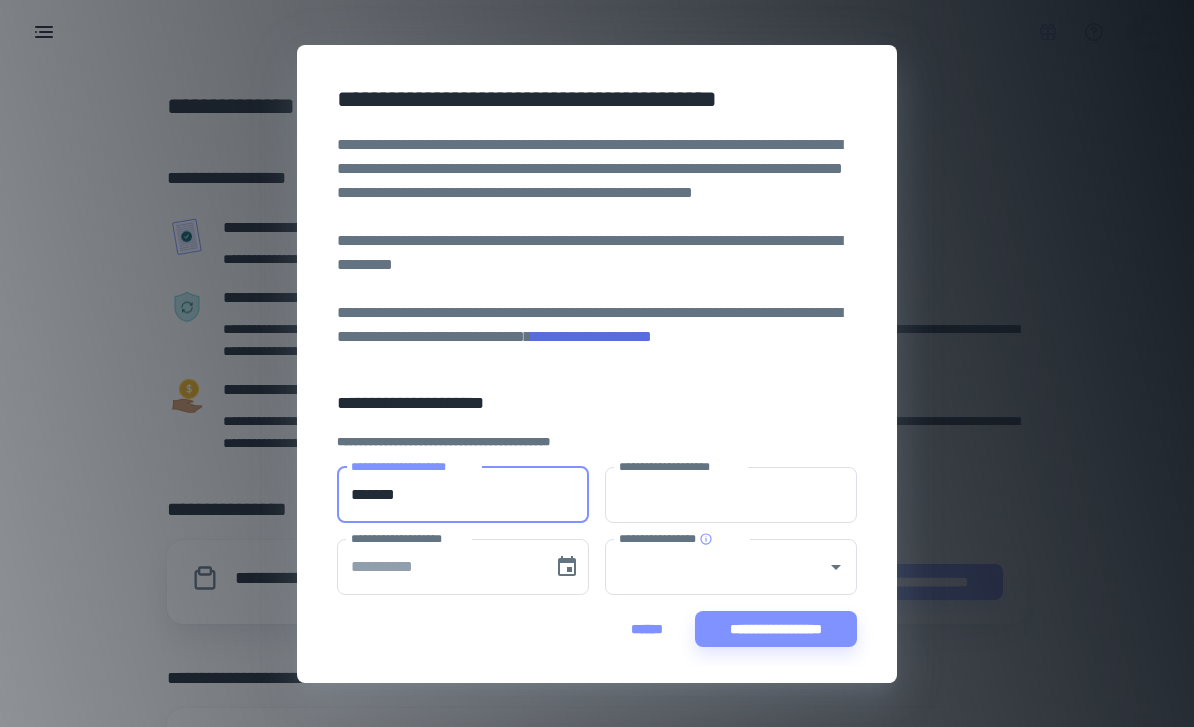type on "*******" 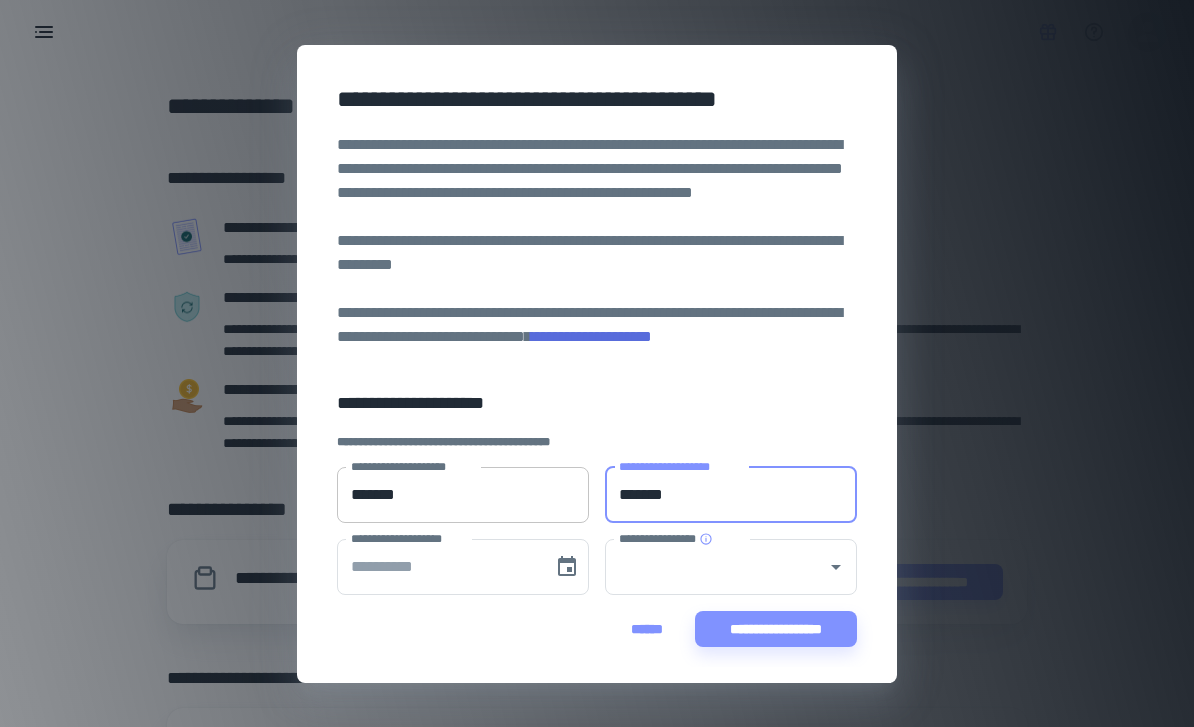 type on "*******" 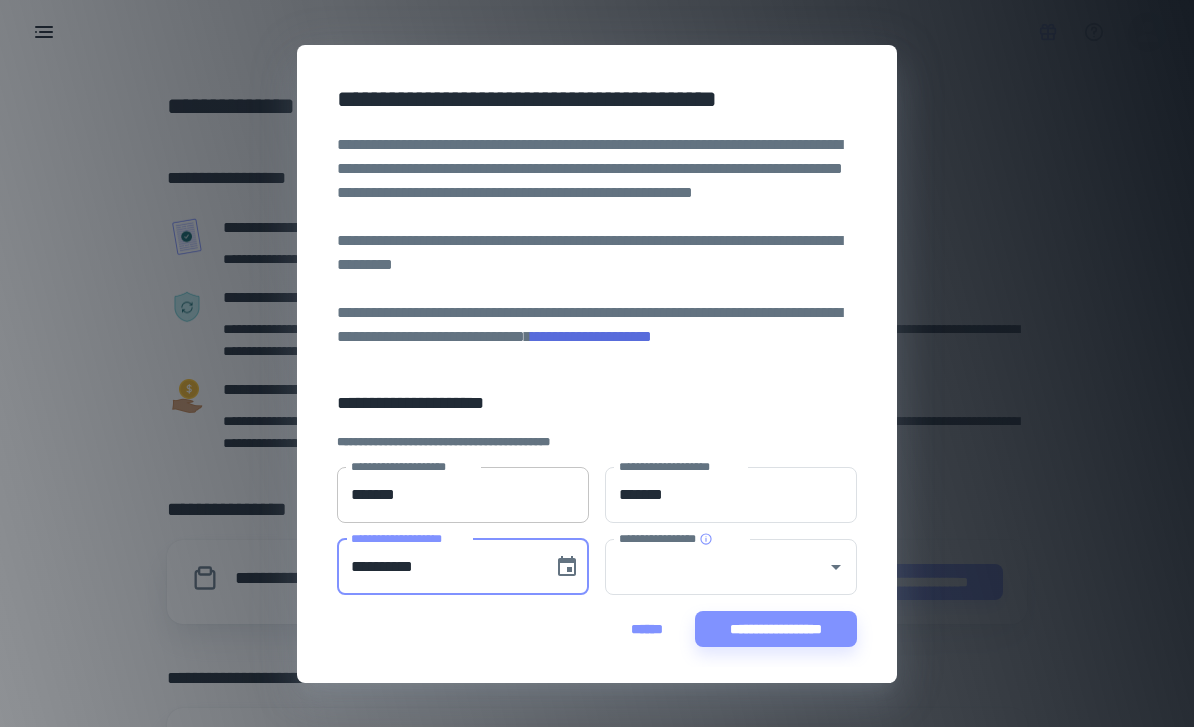 type on "**********" 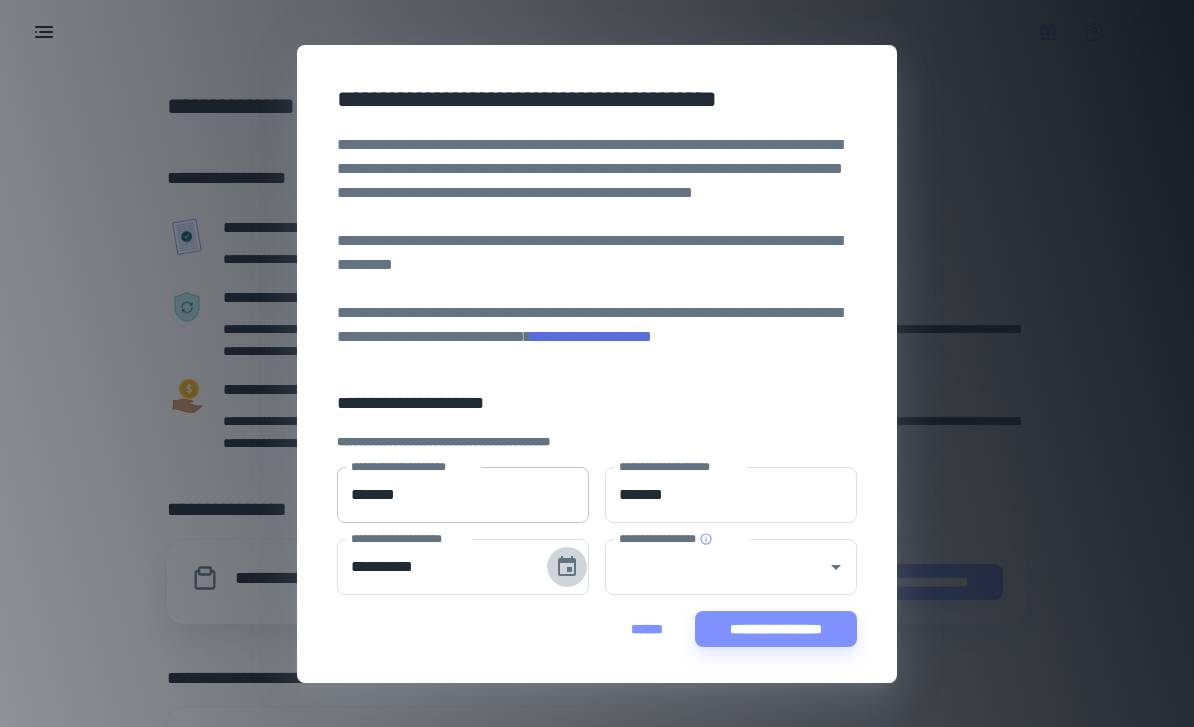 type 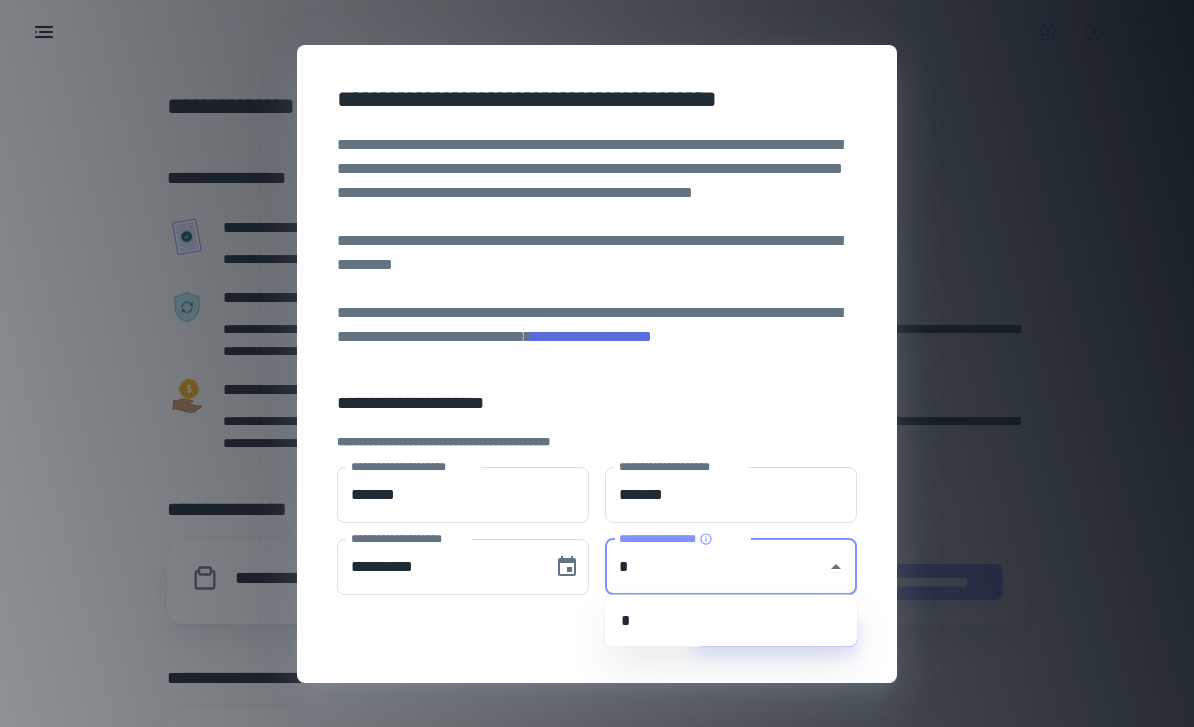 click on "*" at bounding box center [731, 621] 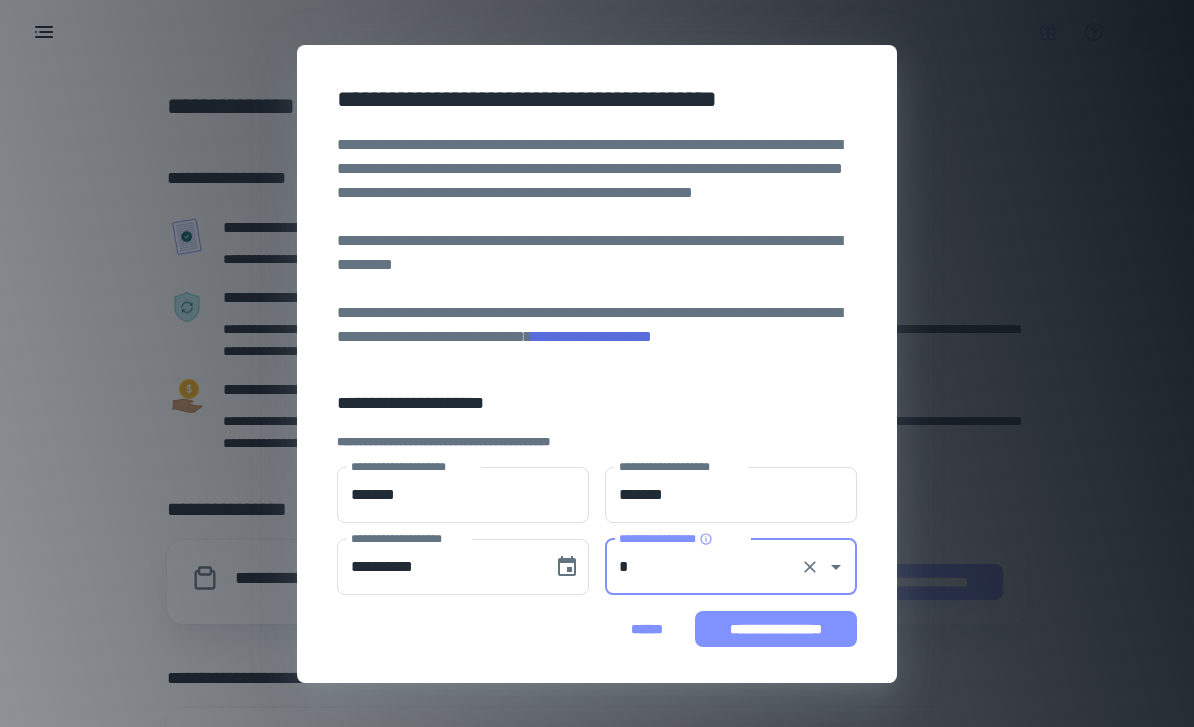 click on "**********" at bounding box center [776, 629] 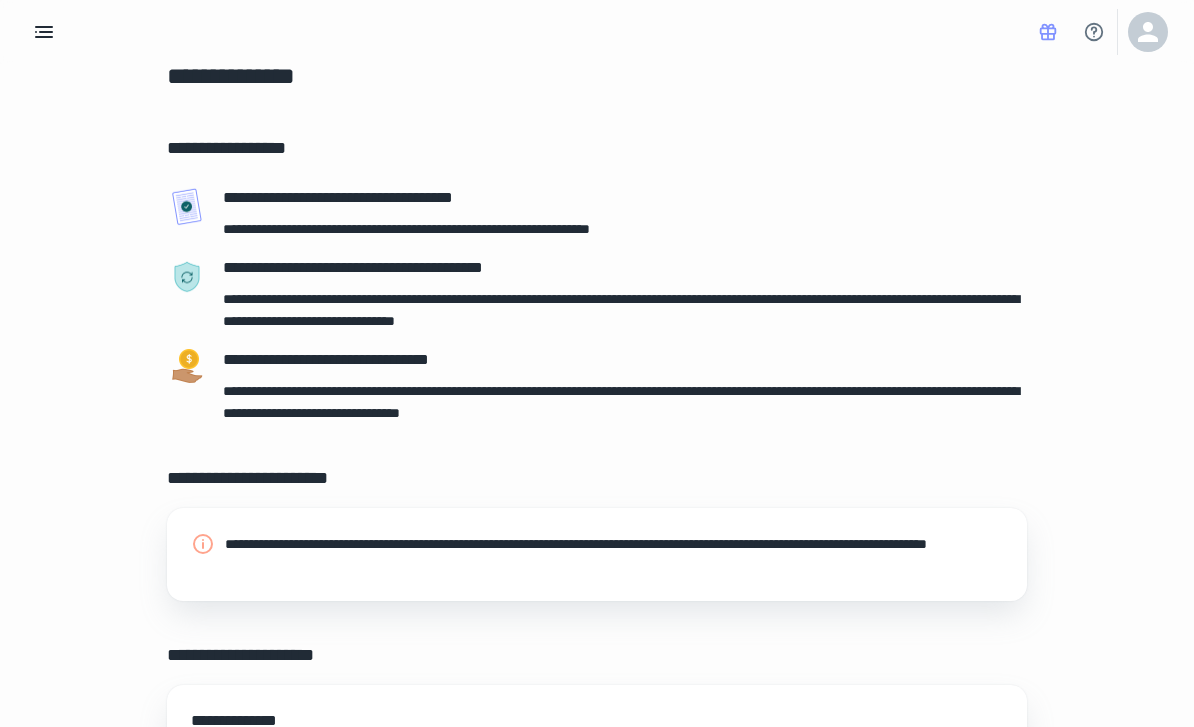 scroll, scrollTop: 0, scrollLeft: 0, axis: both 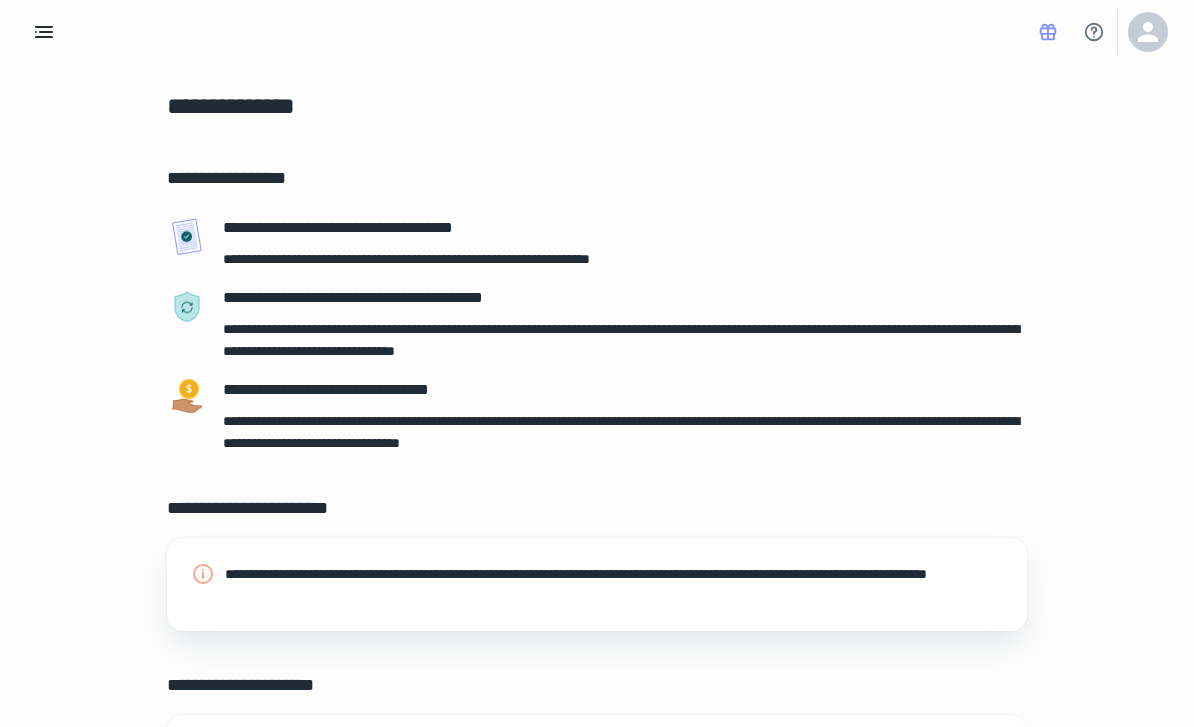 click at bounding box center [1048, 32] 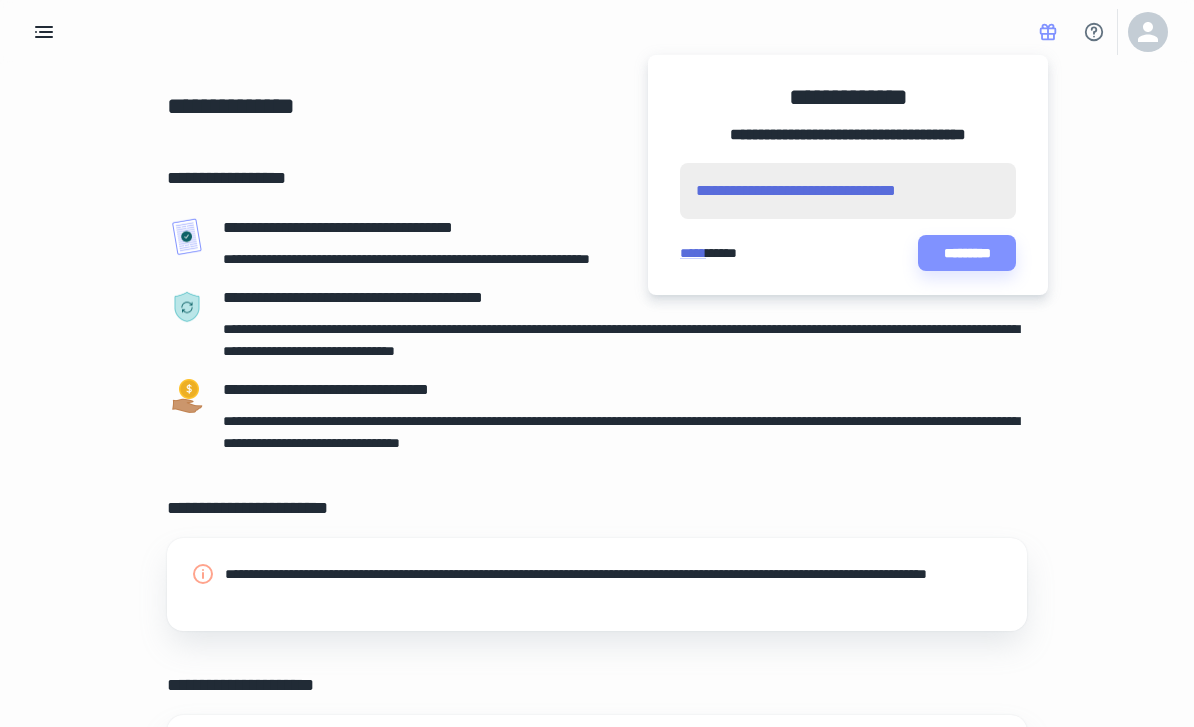 click at bounding box center (597, 363) 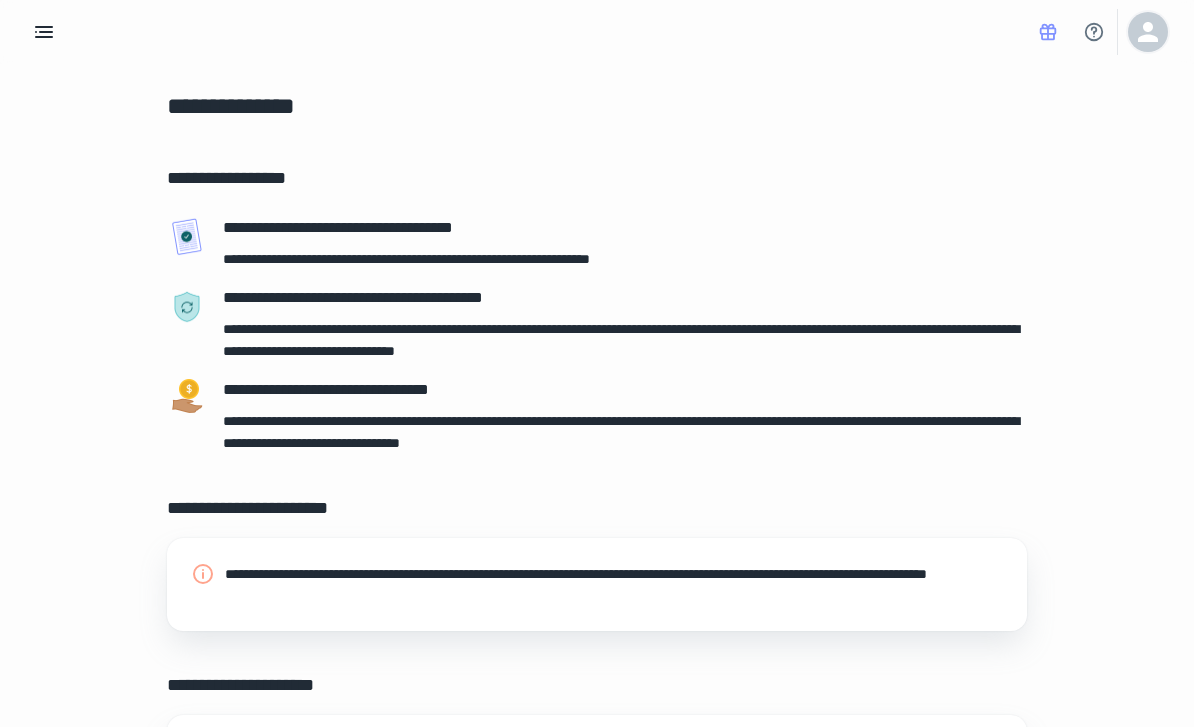 click 